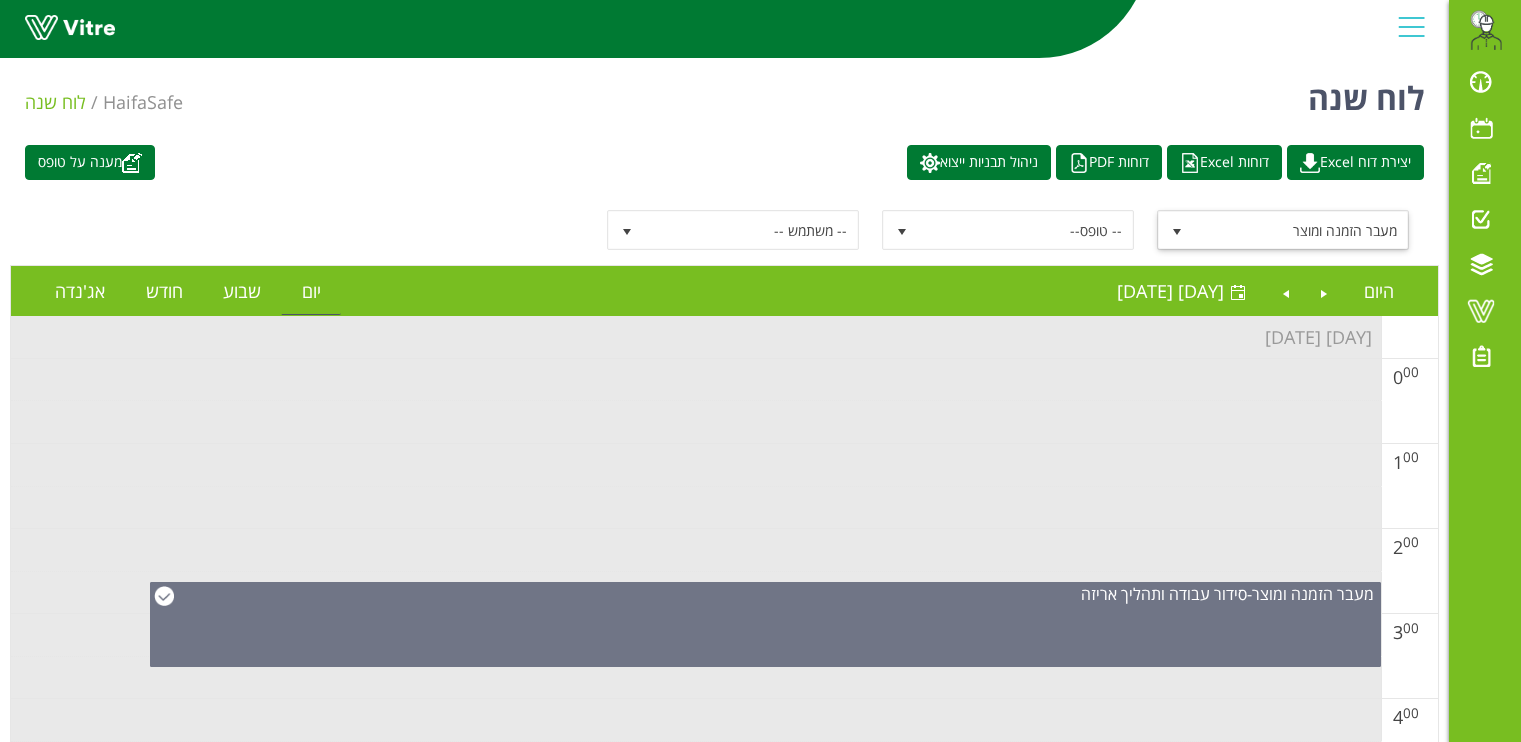 scroll, scrollTop: 0, scrollLeft: 0, axis: both 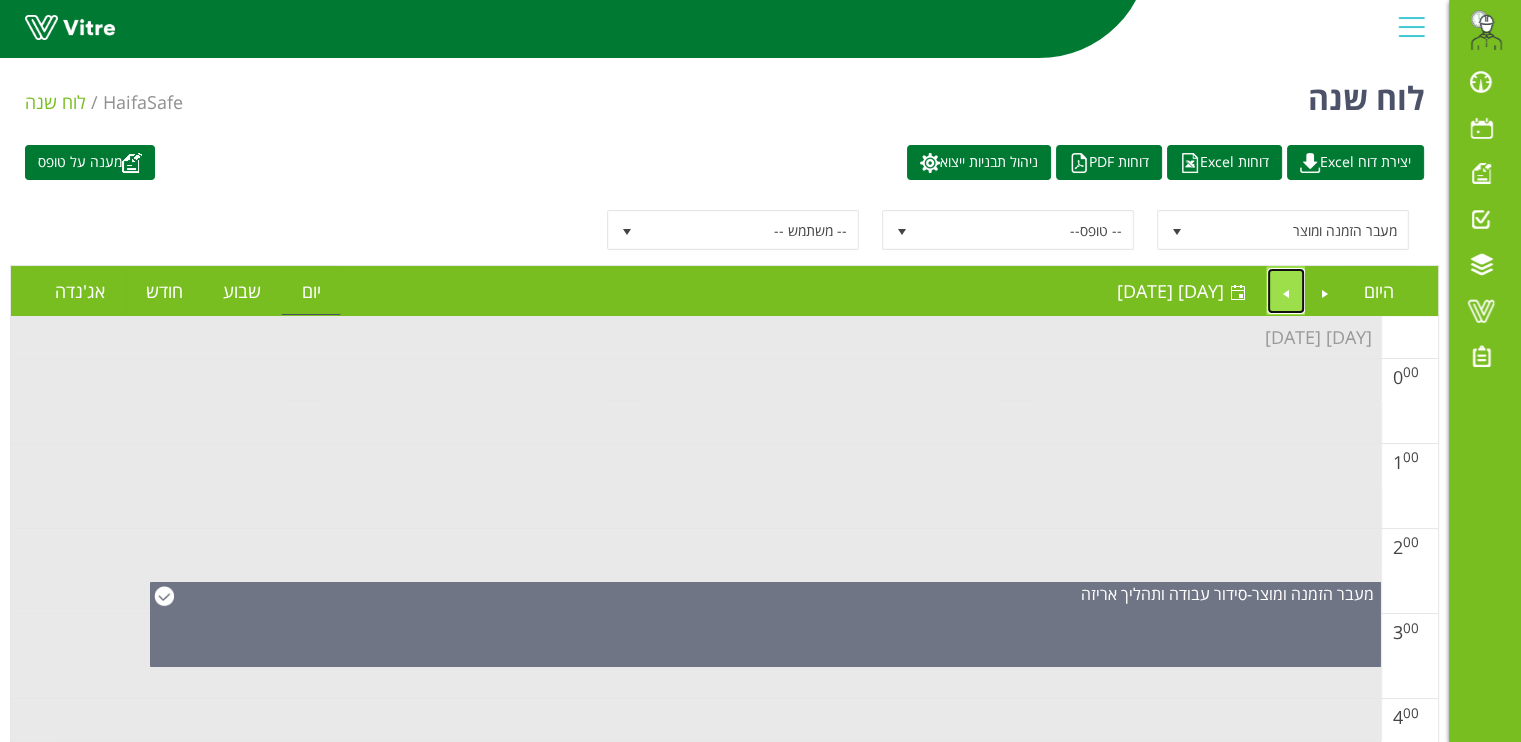 click at bounding box center (1286, 291) 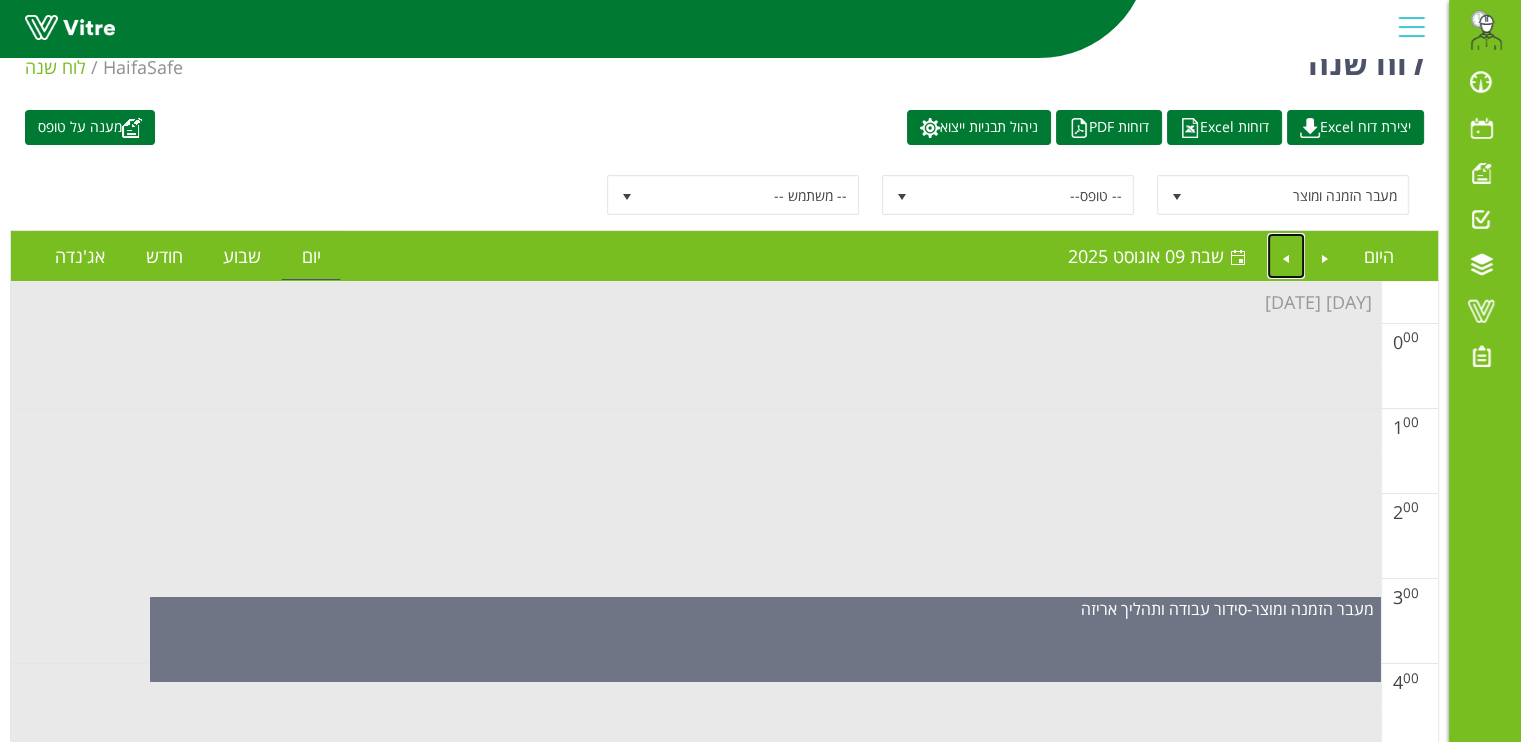 scroll, scrollTop: 0, scrollLeft: 0, axis: both 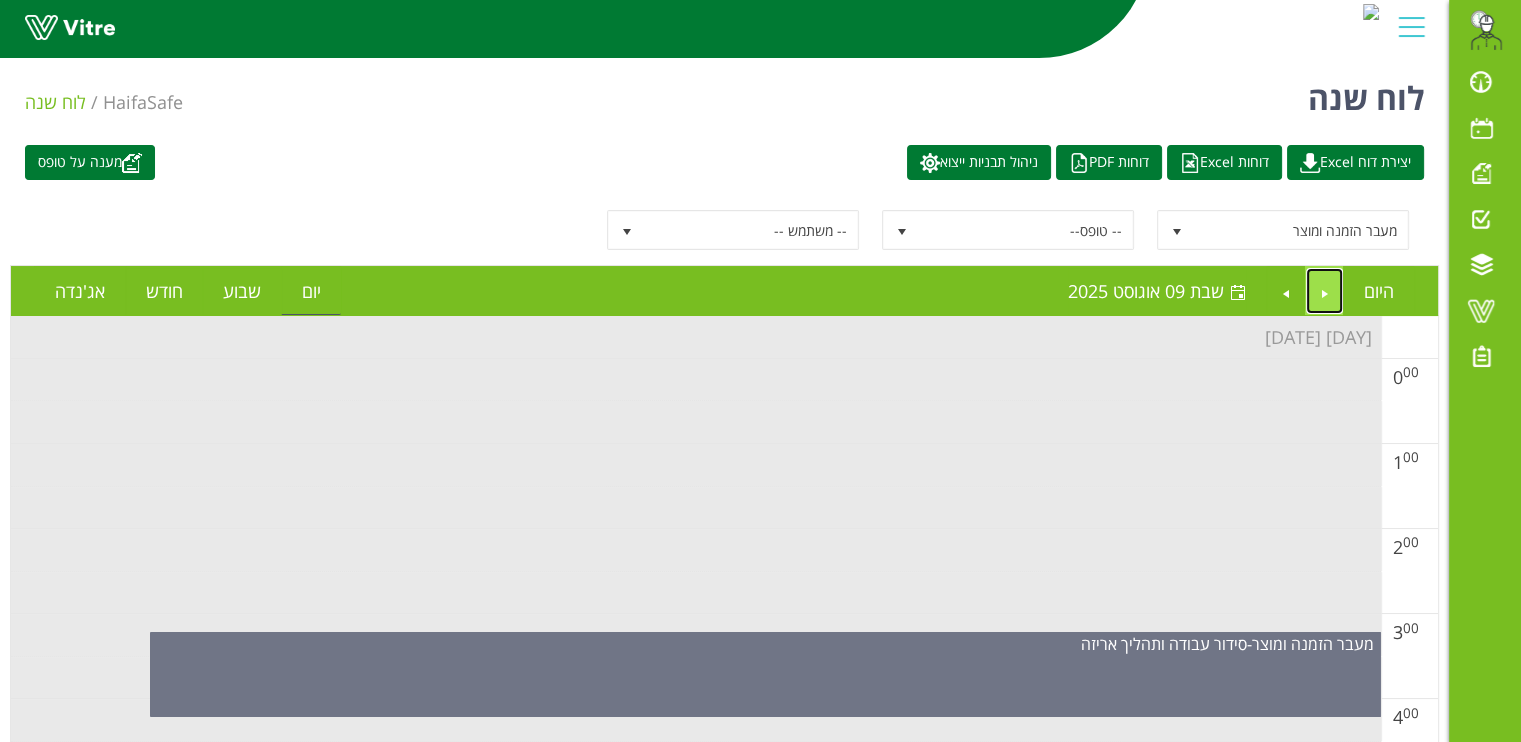 click at bounding box center [1325, 291] 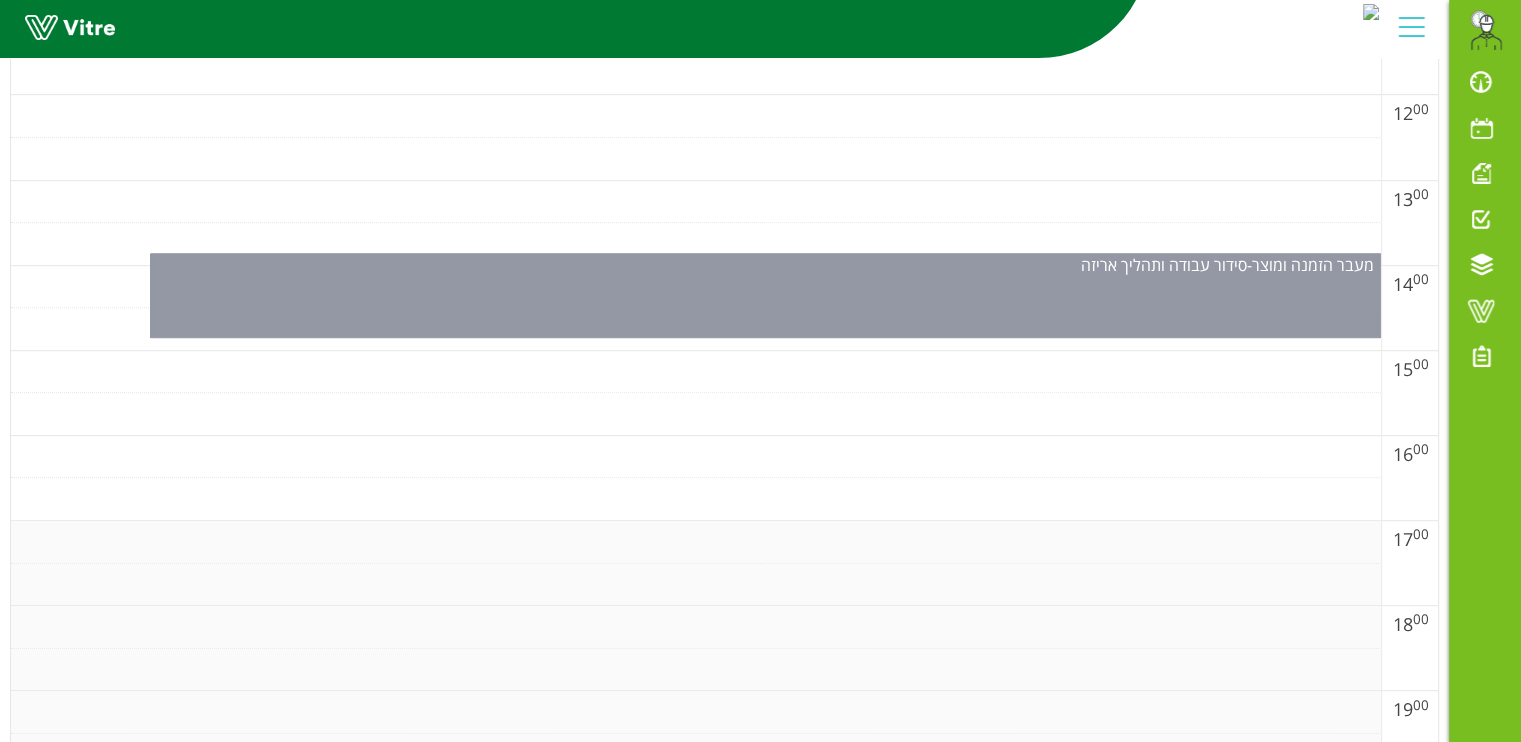 scroll, scrollTop: 1160, scrollLeft: 0, axis: vertical 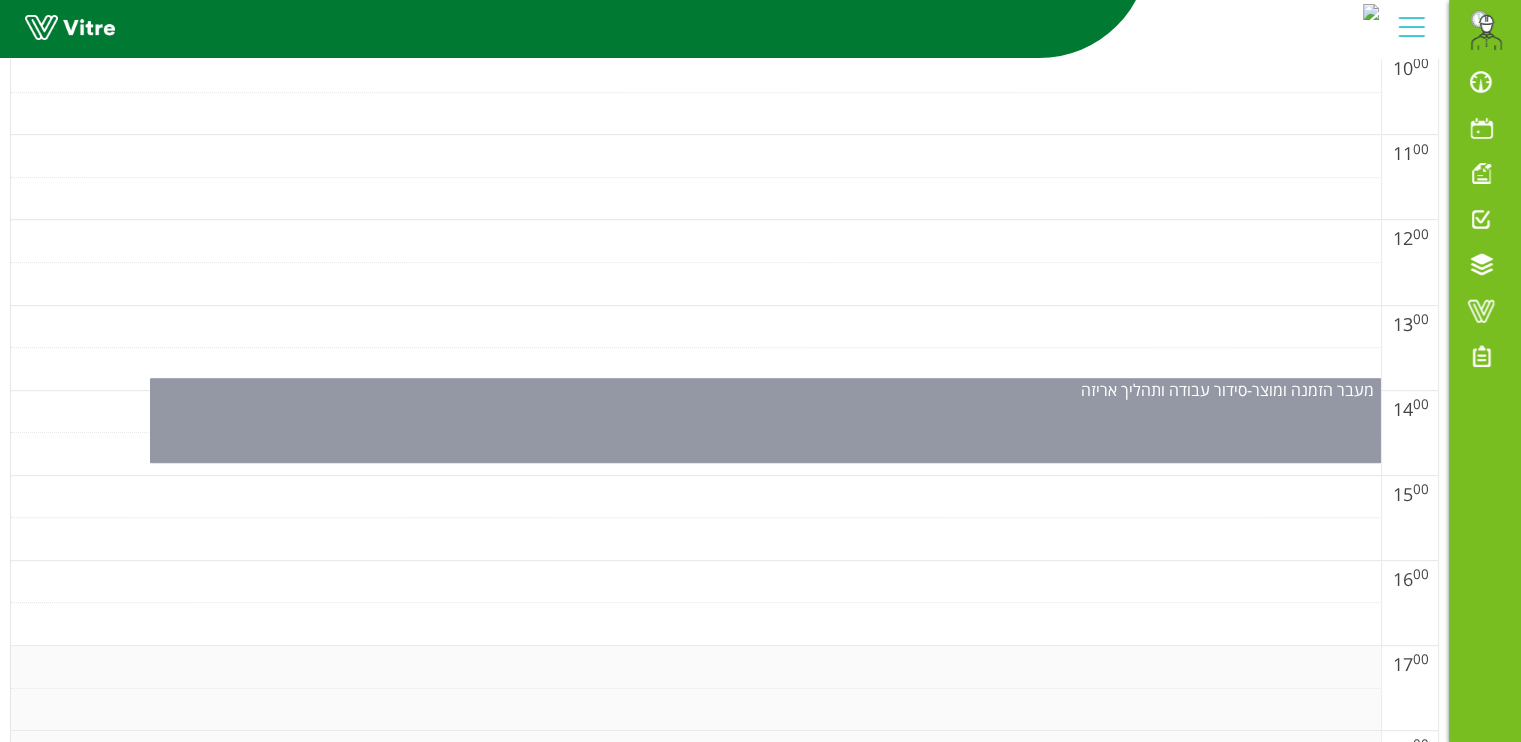 click on "מעבר הזמנה ומוצר  -
סידור עבודה ותהליך אריזה" at bounding box center (765, 420) 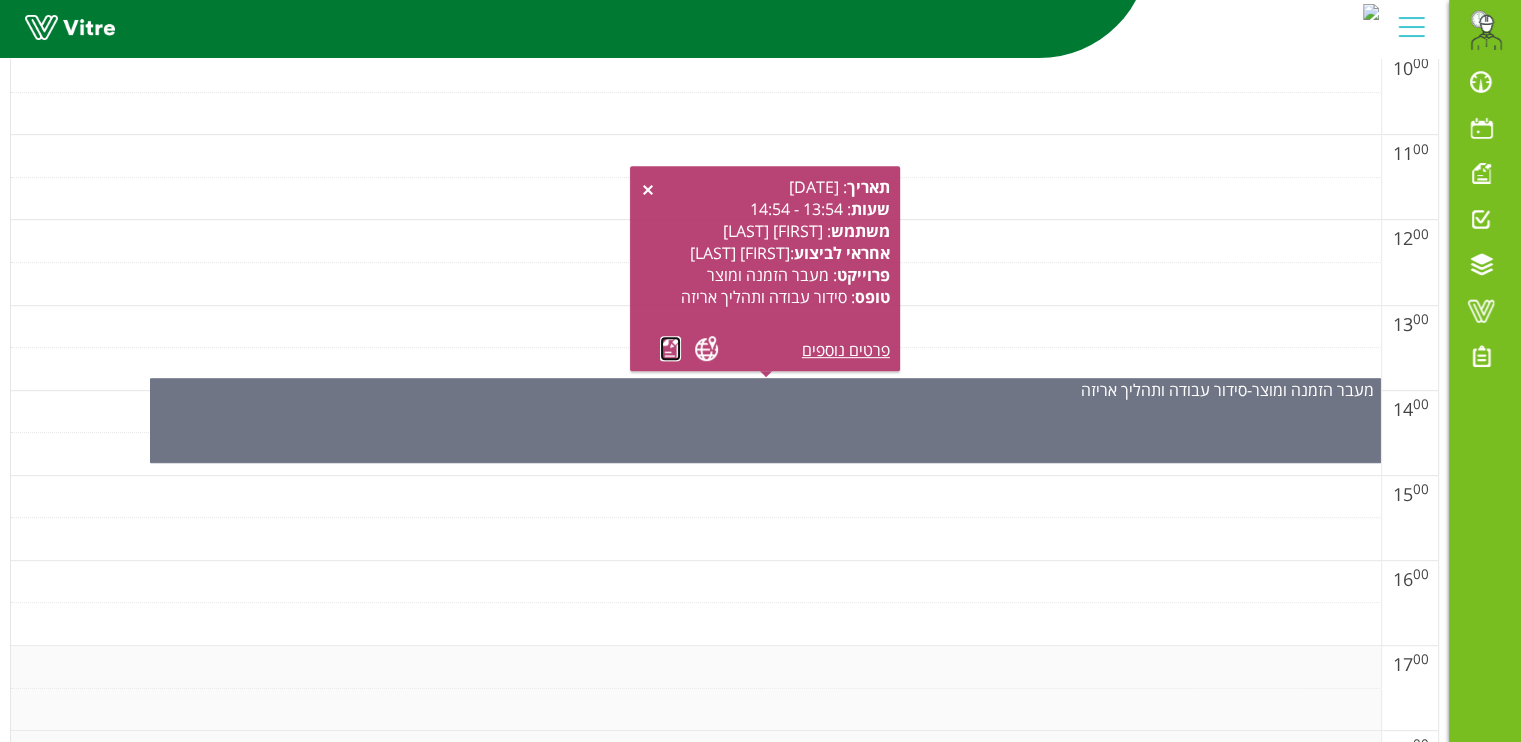 click at bounding box center [670, 348] 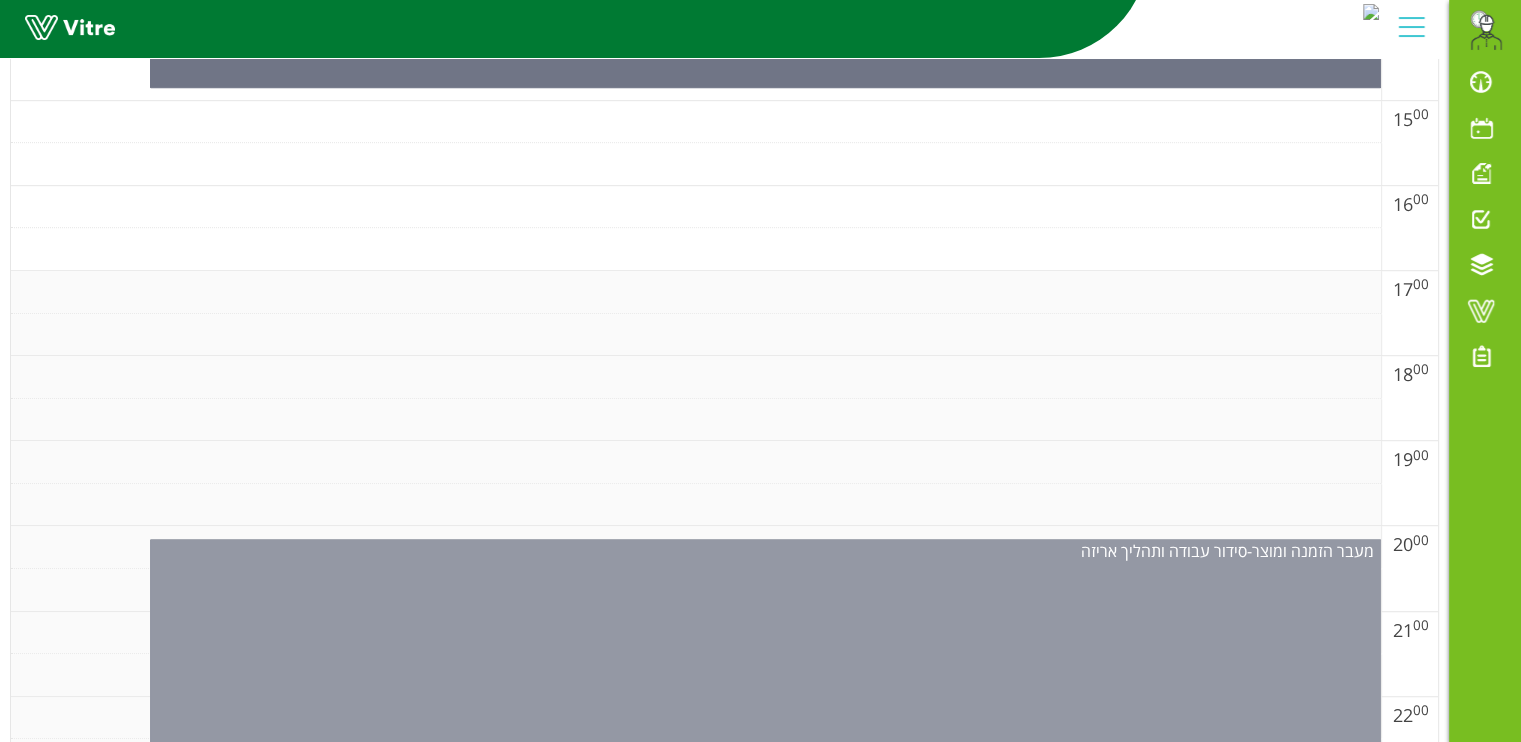 scroll, scrollTop: 1659, scrollLeft: 0, axis: vertical 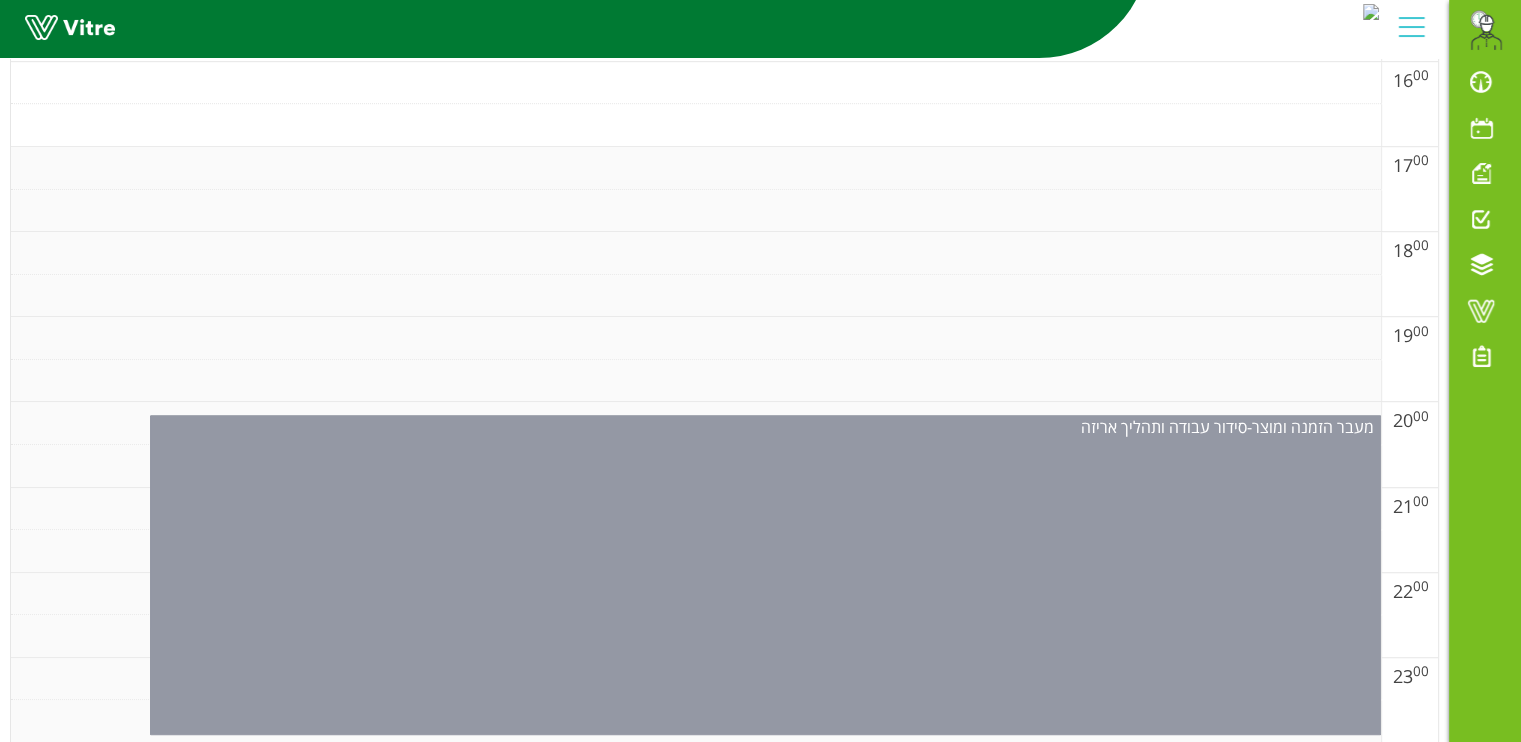 click on "מעבר הזמנה ומוצר  -
סידור עבודה ותהליך אריזה" at bounding box center [765, 575] 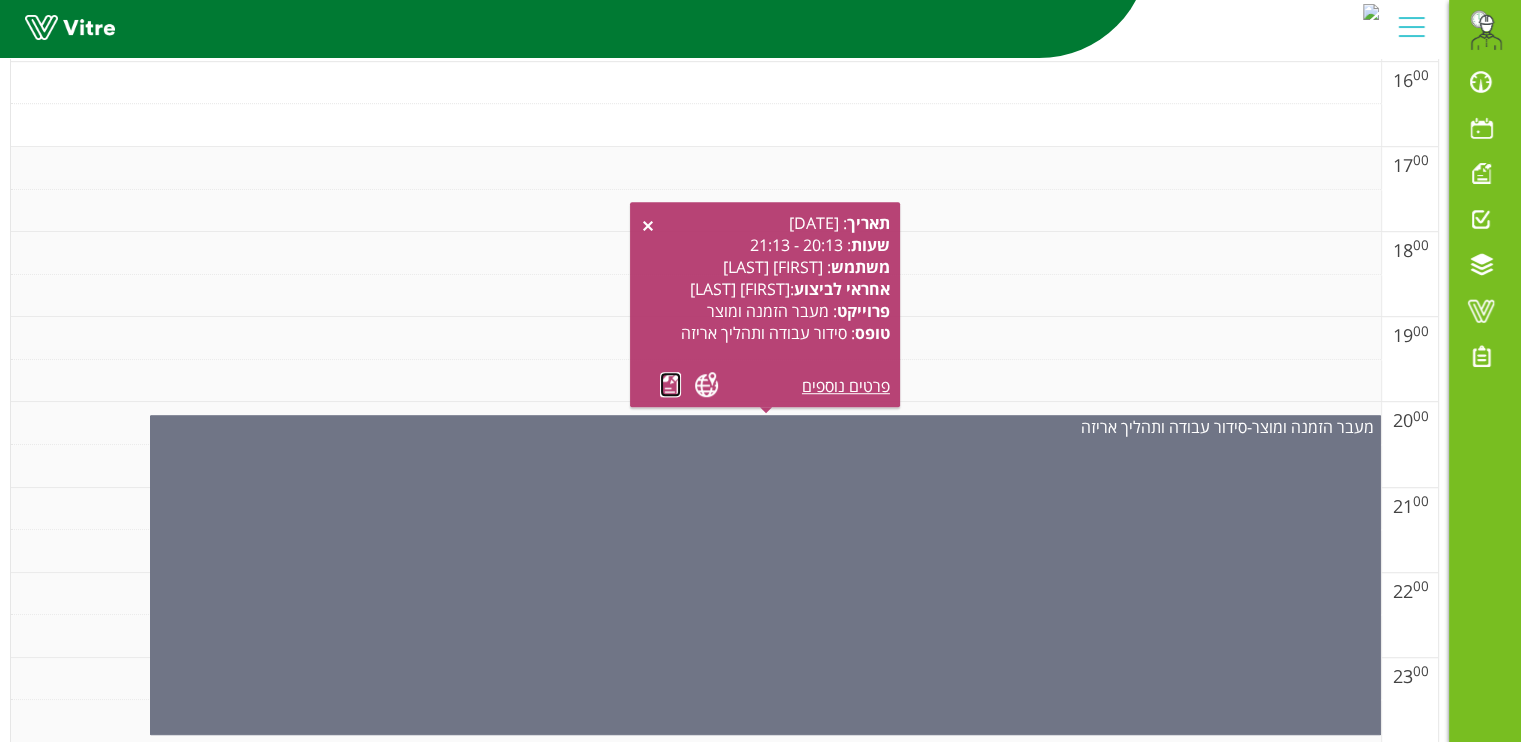 click at bounding box center [670, 384] 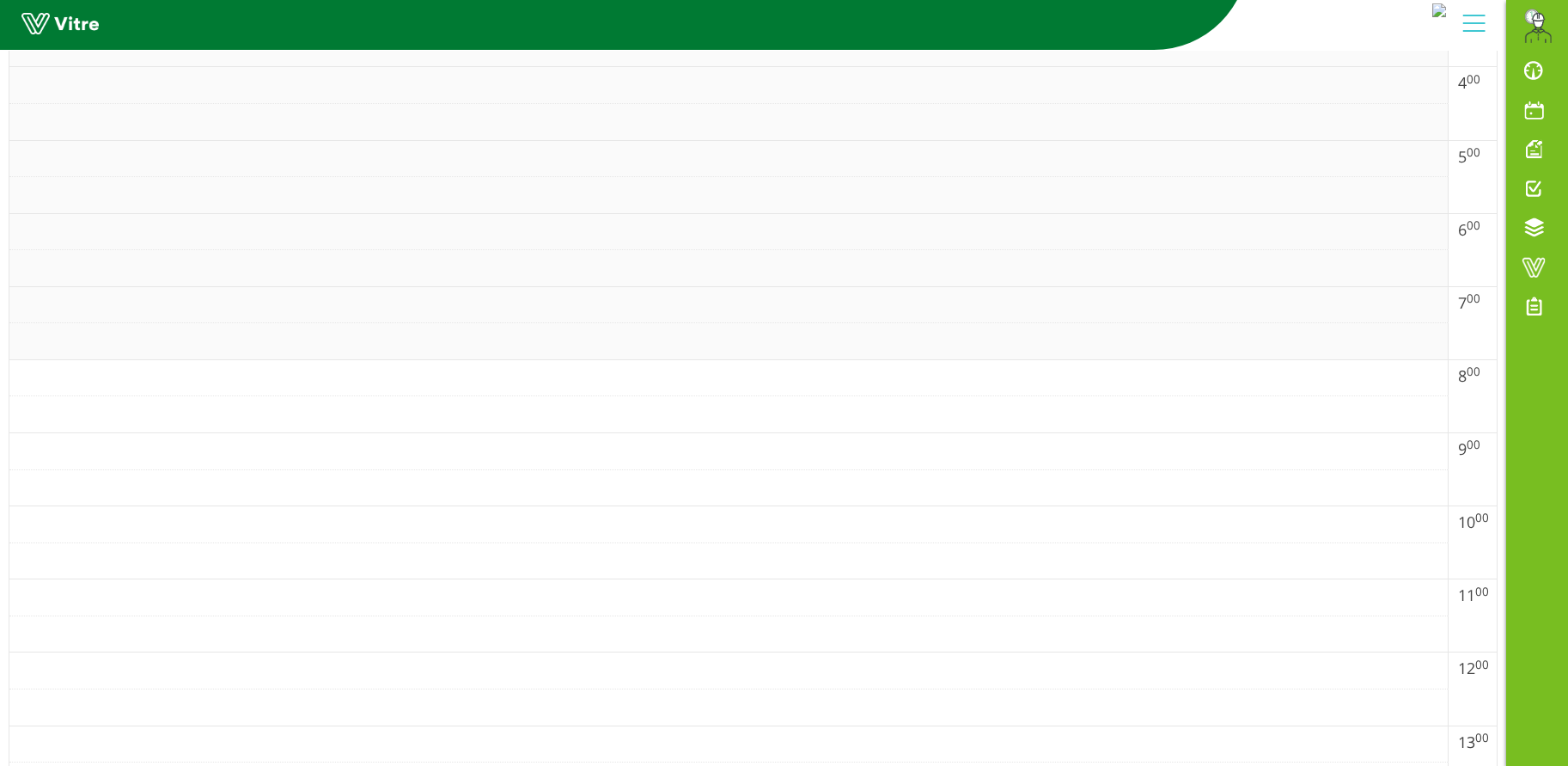 scroll, scrollTop: 18, scrollLeft: 0, axis: vertical 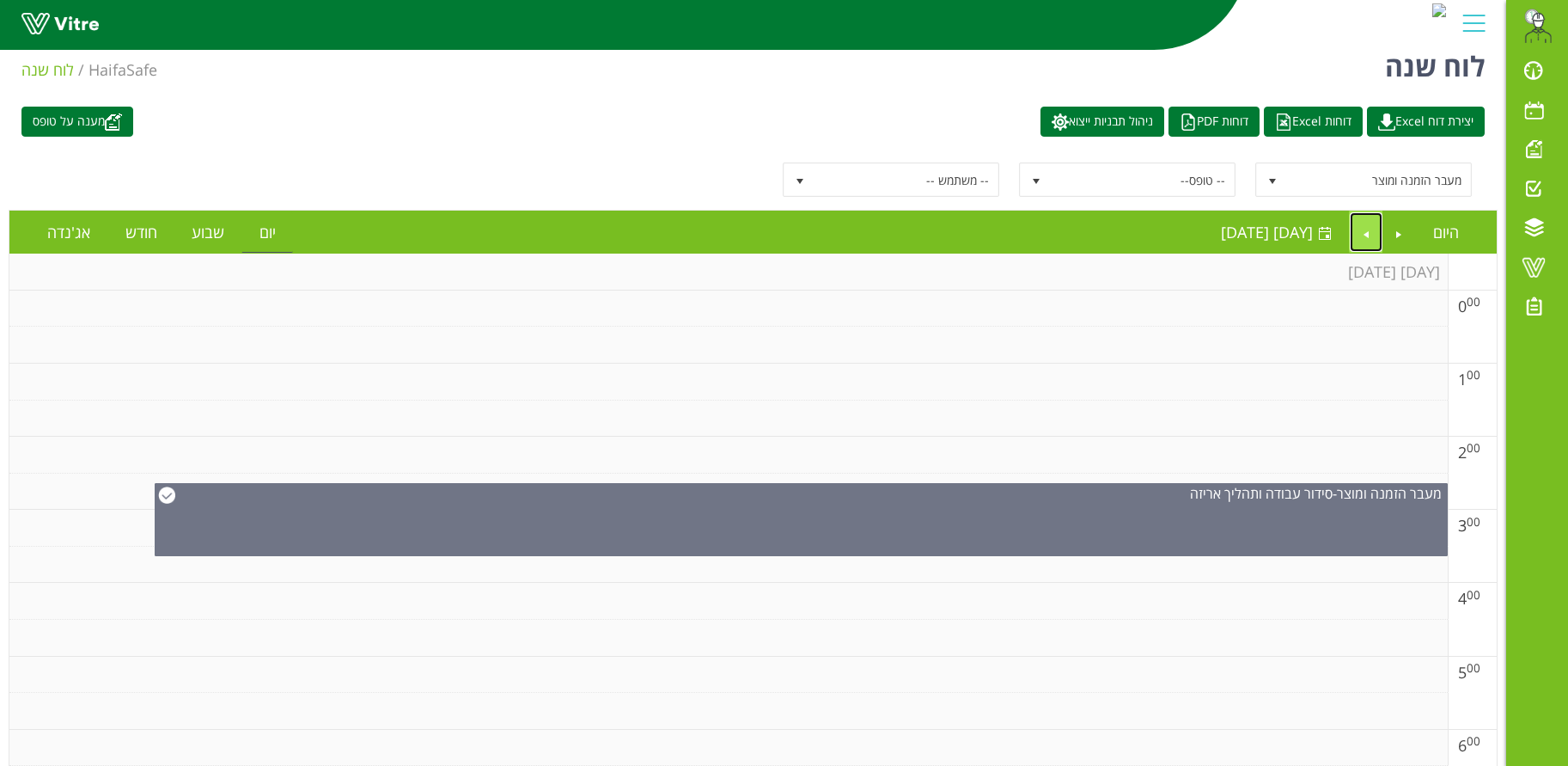 click at bounding box center [1366, 232] 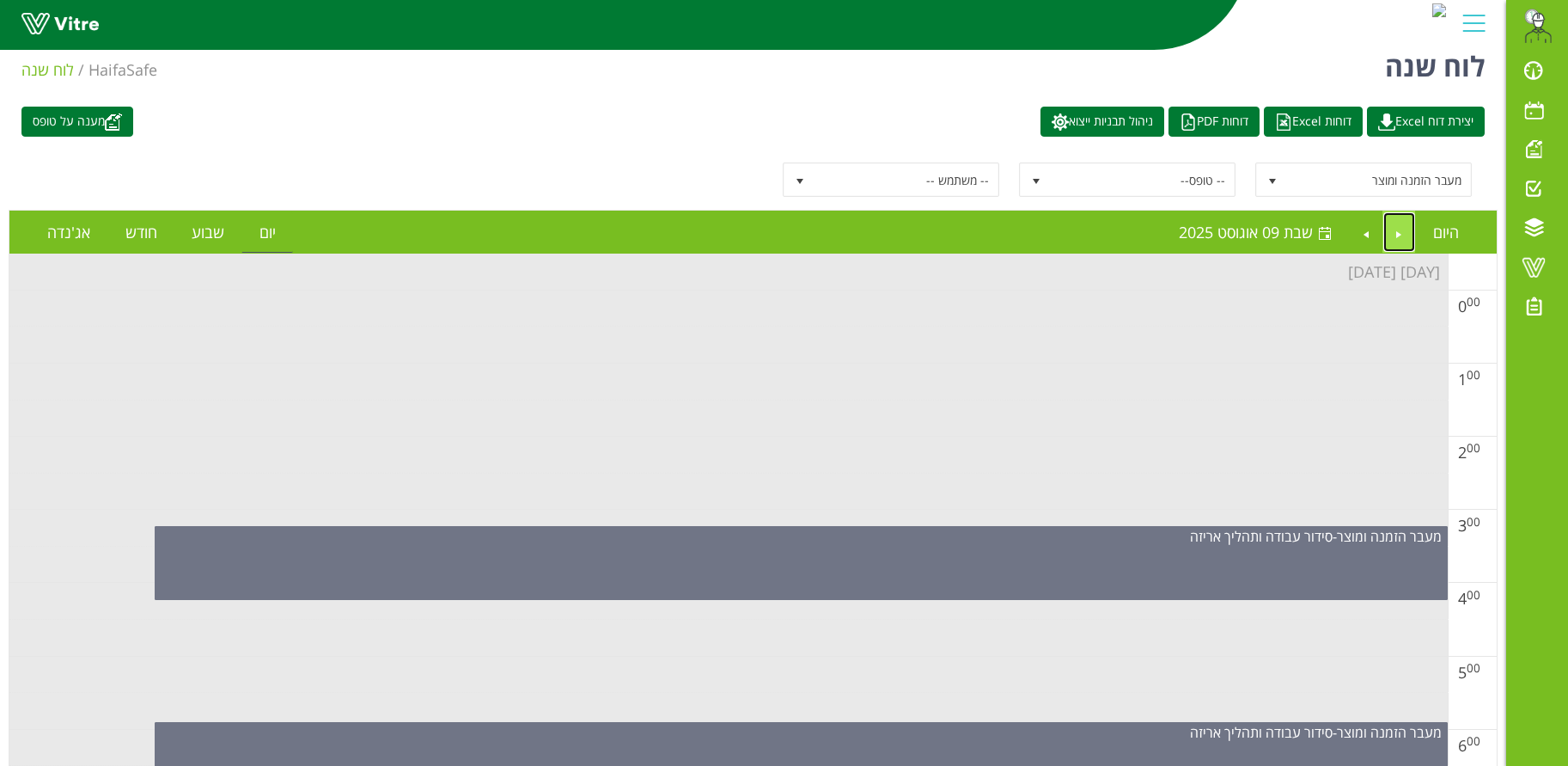 click at bounding box center (1400, 232) 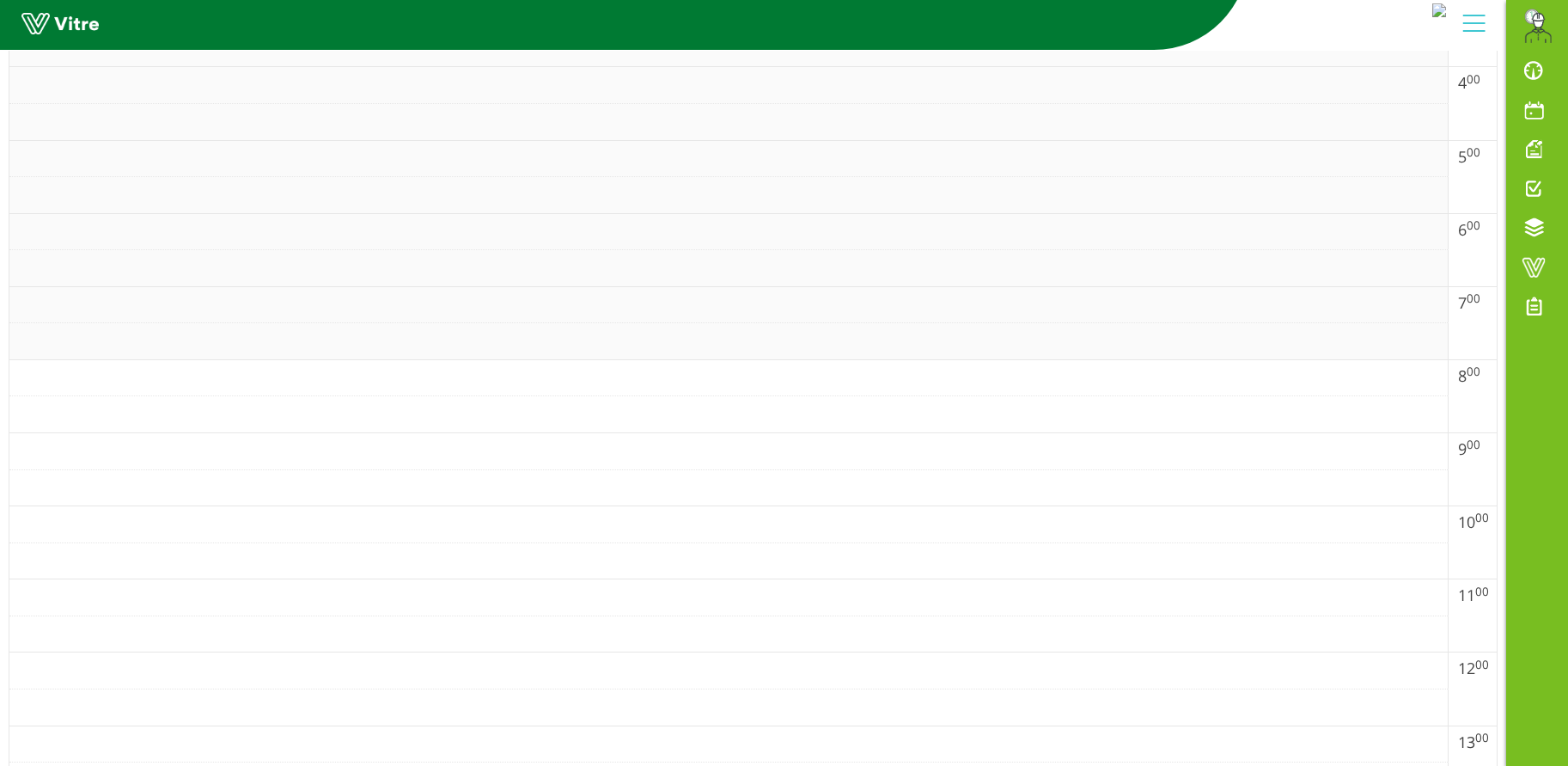 scroll, scrollTop: 0, scrollLeft: 0, axis: both 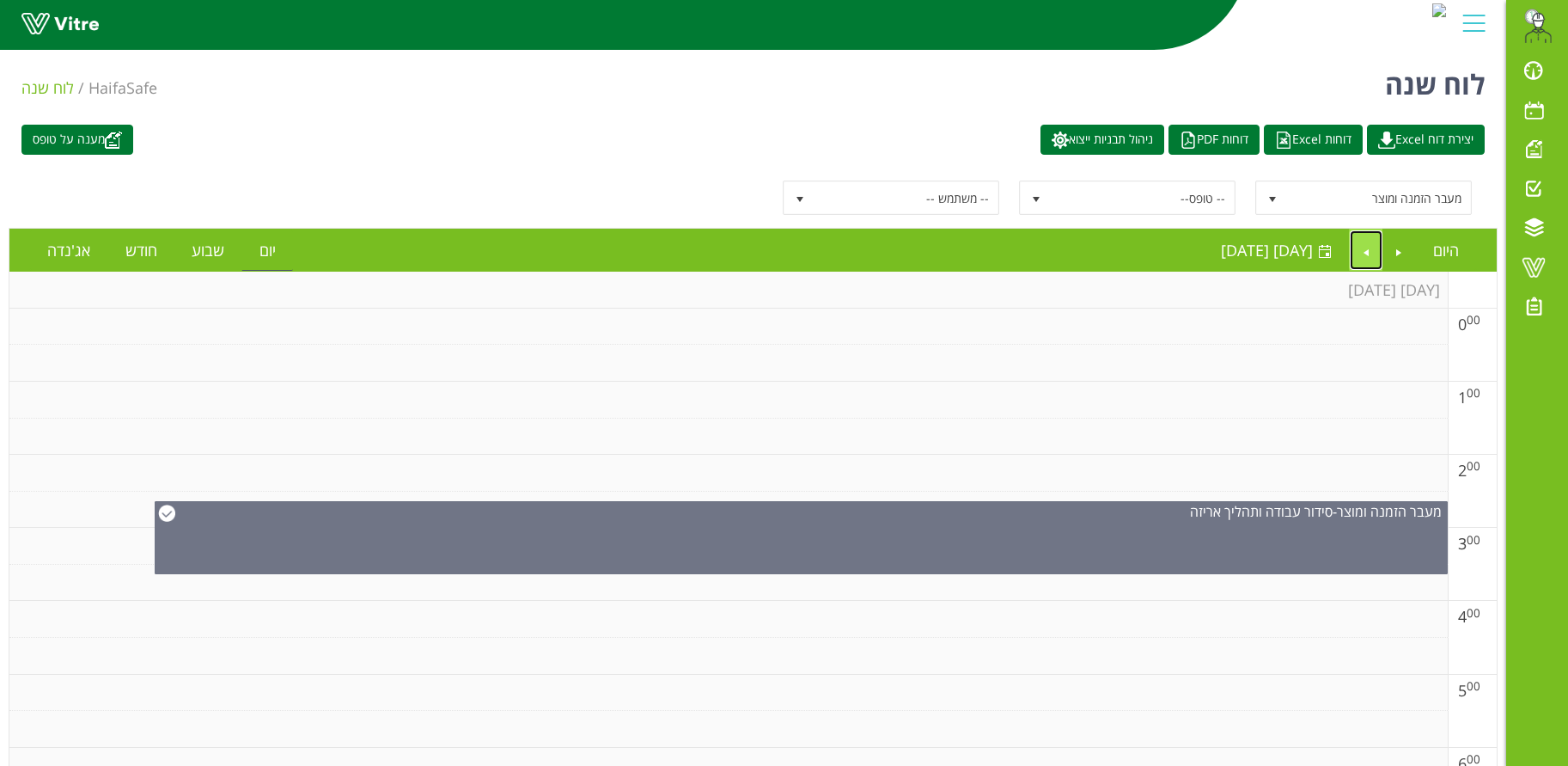 click at bounding box center [1366, 250] 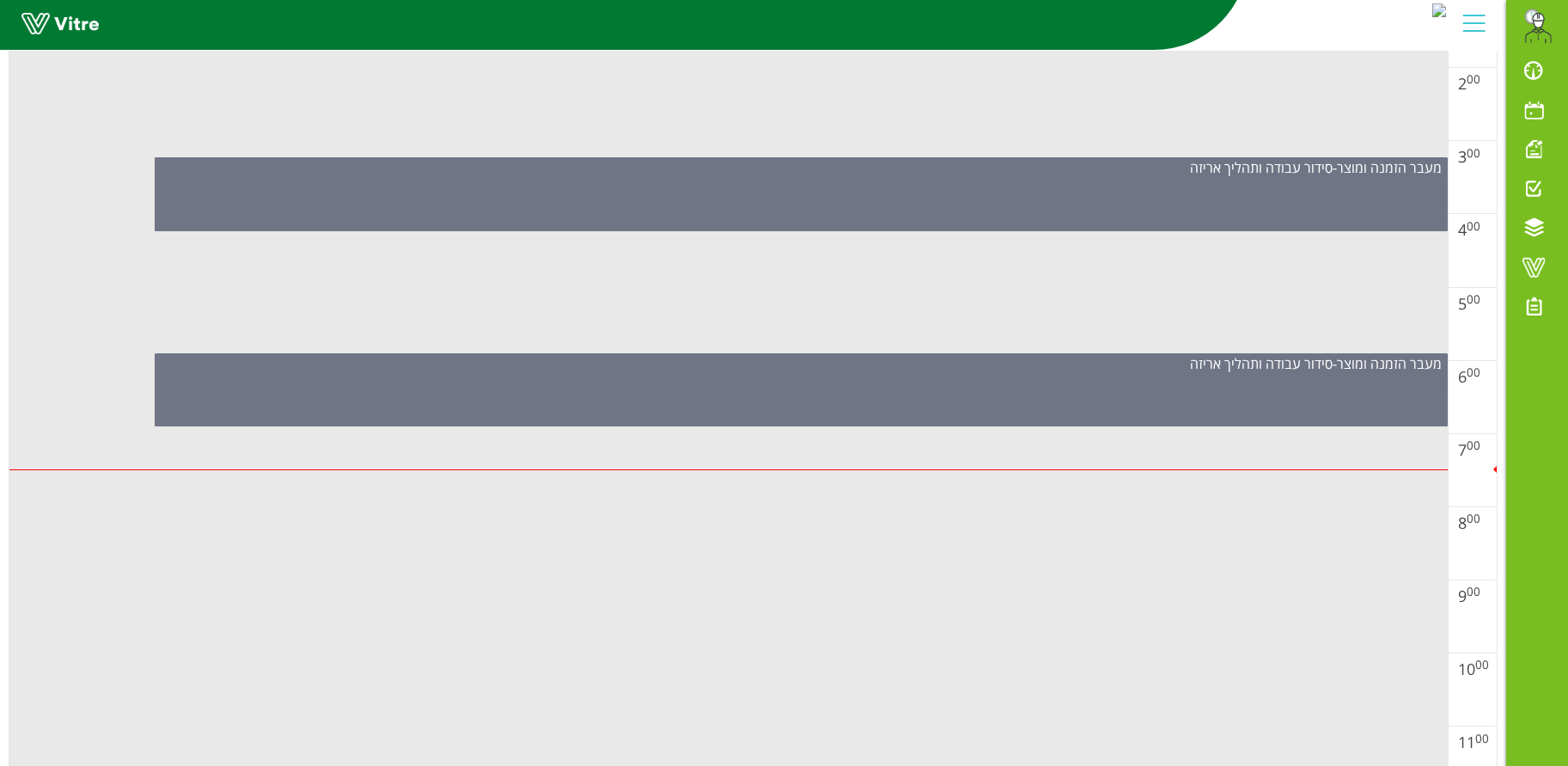 scroll, scrollTop: 129, scrollLeft: 0, axis: vertical 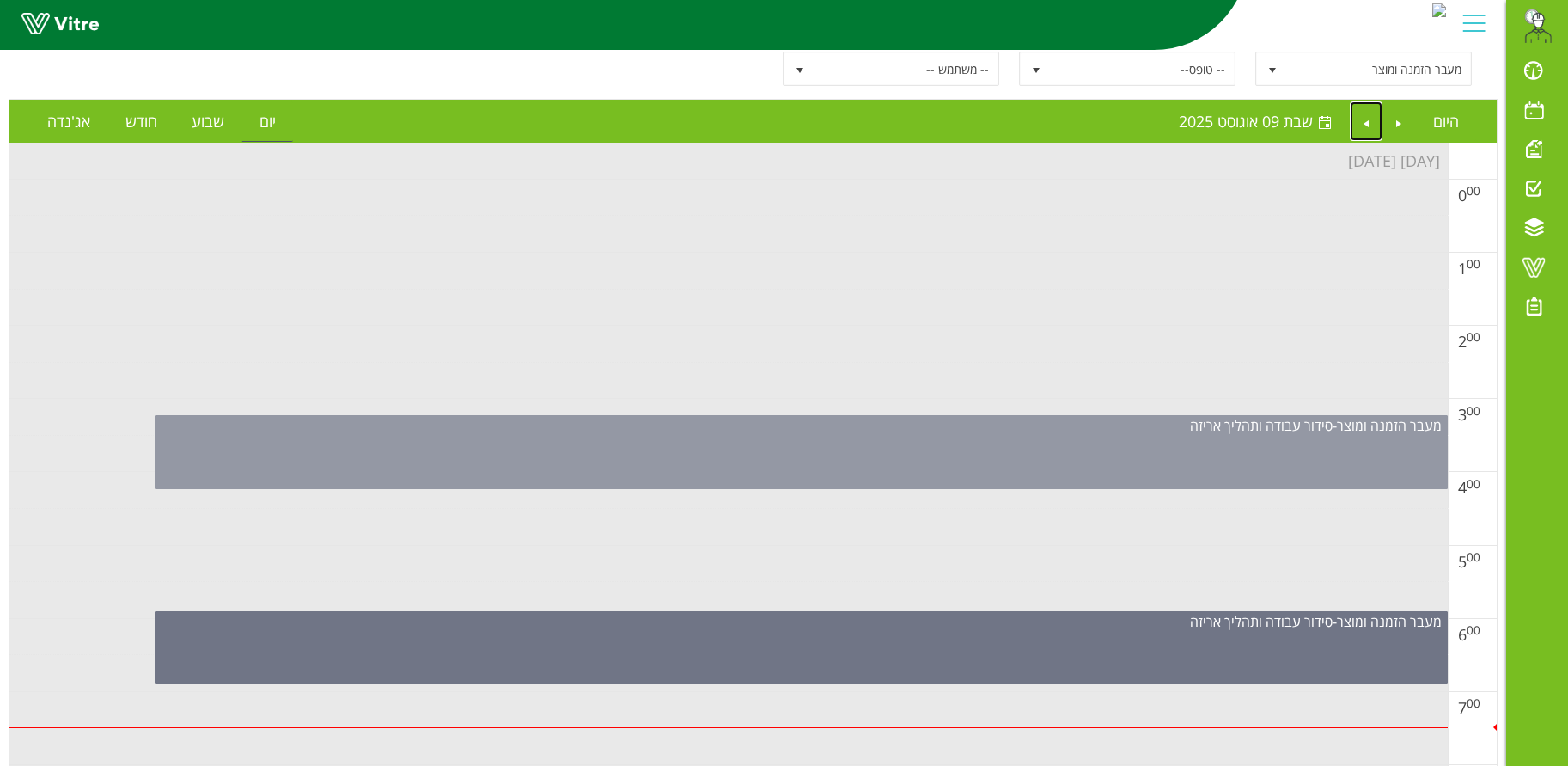 click on "מעבר הזמנה ומוצר  -
סידור עבודה ותהליך אריזה" at bounding box center (801, 452) 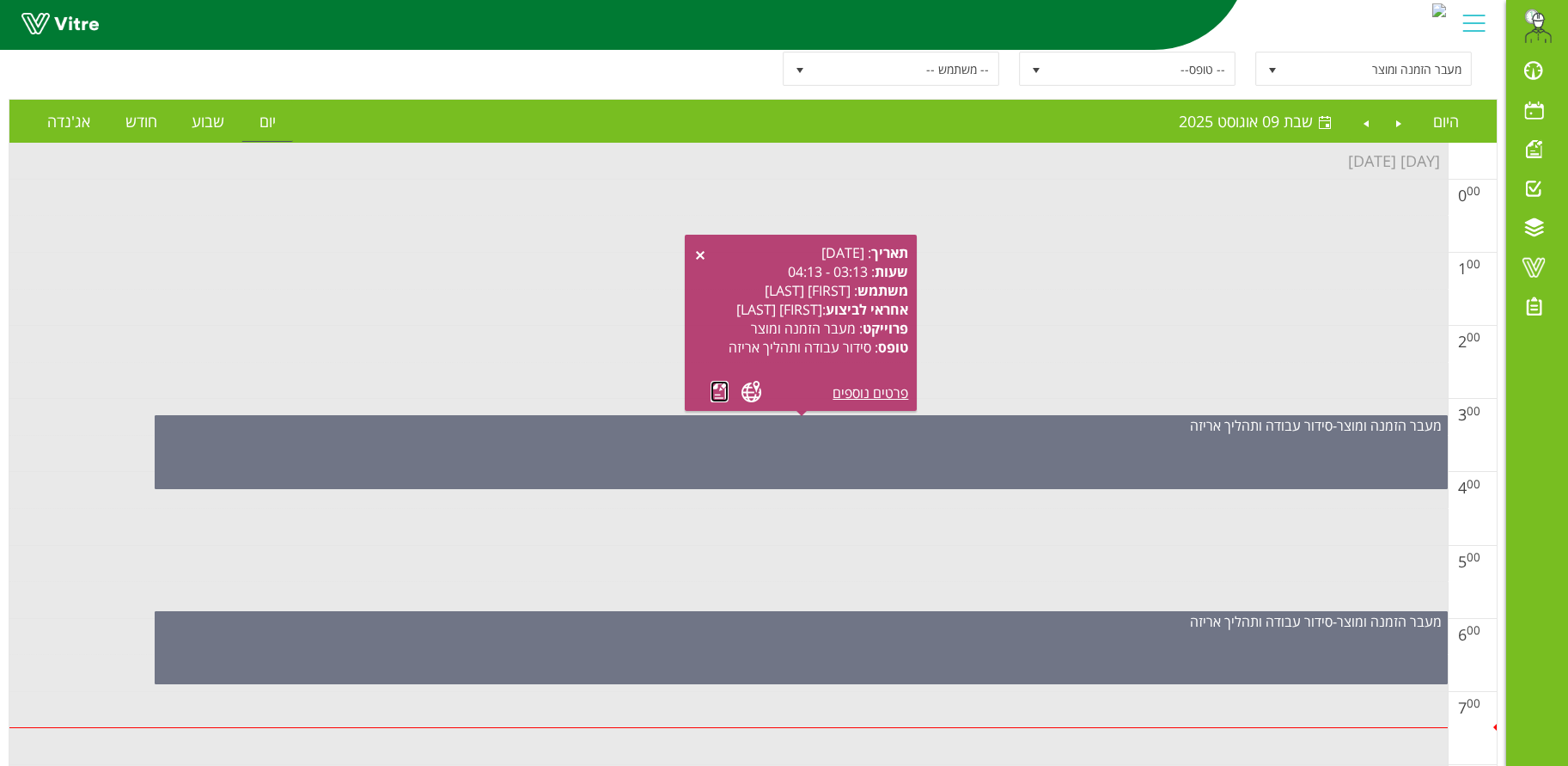 click at bounding box center (719, 391) 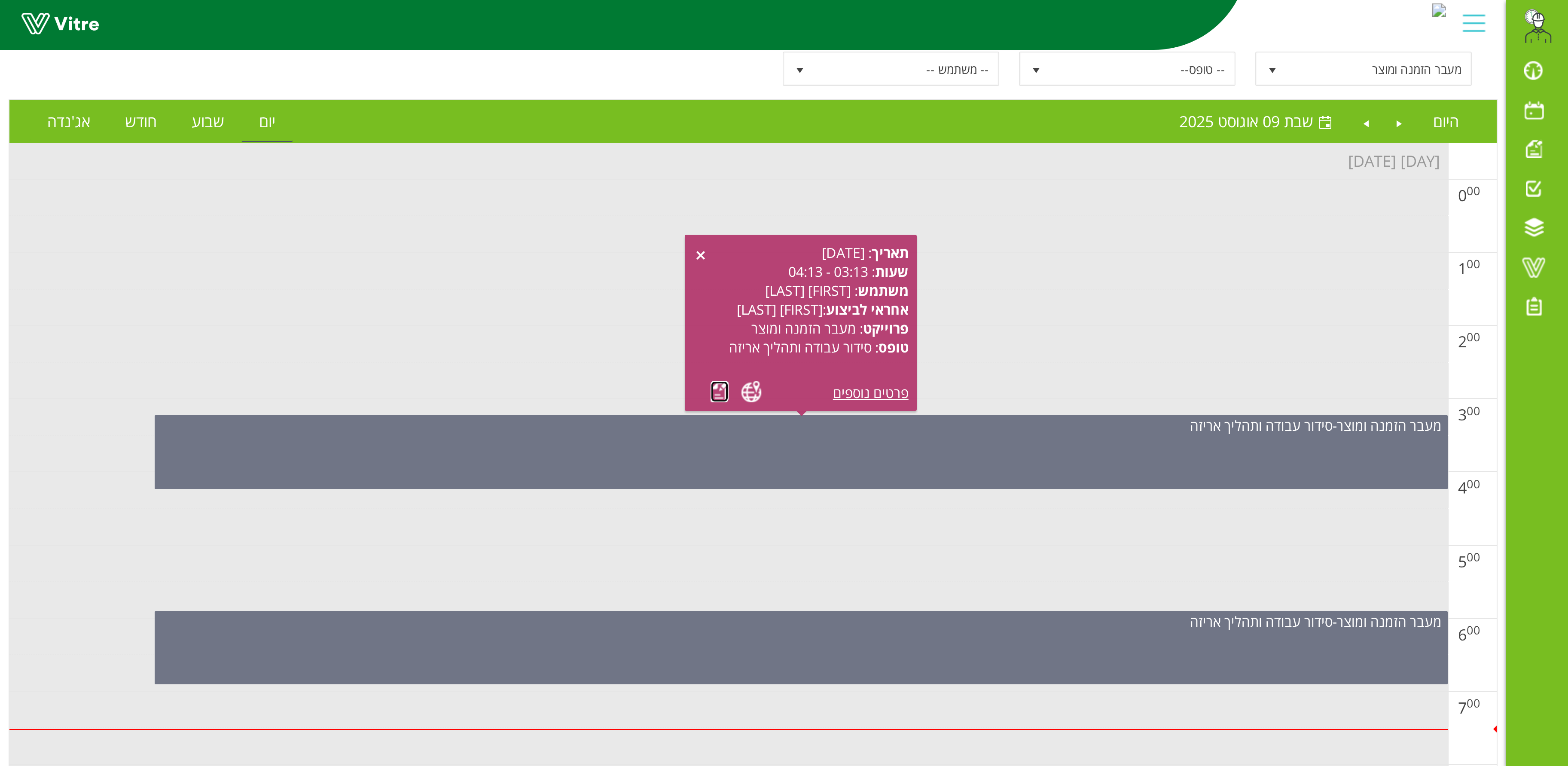 scroll, scrollTop: 56, scrollLeft: 0, axis: vertical 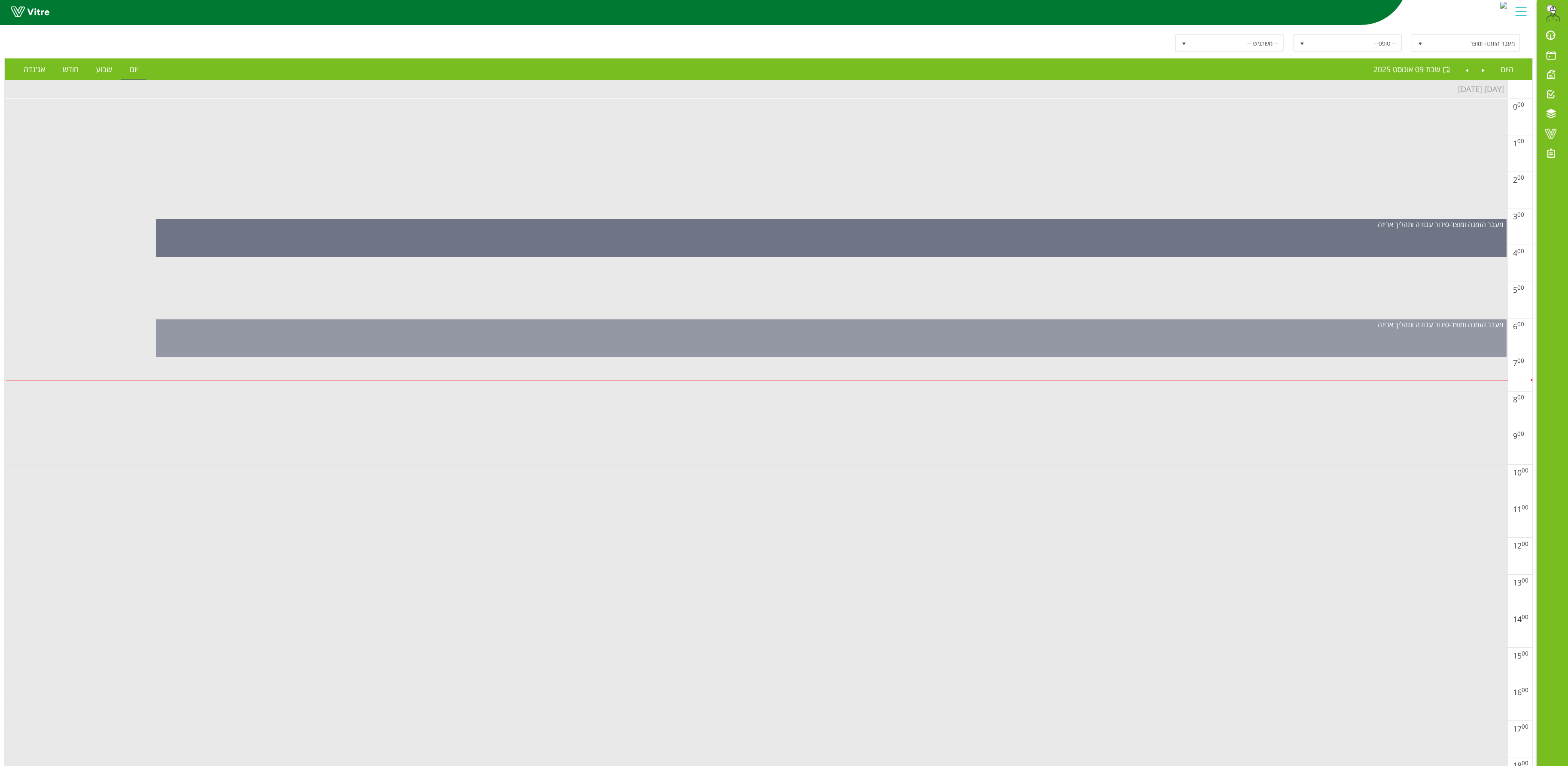 click on "מעבר הזמנה ומוצר  -
סידור עבודה ותהליך אריזה" at bounding box center [831, 338] 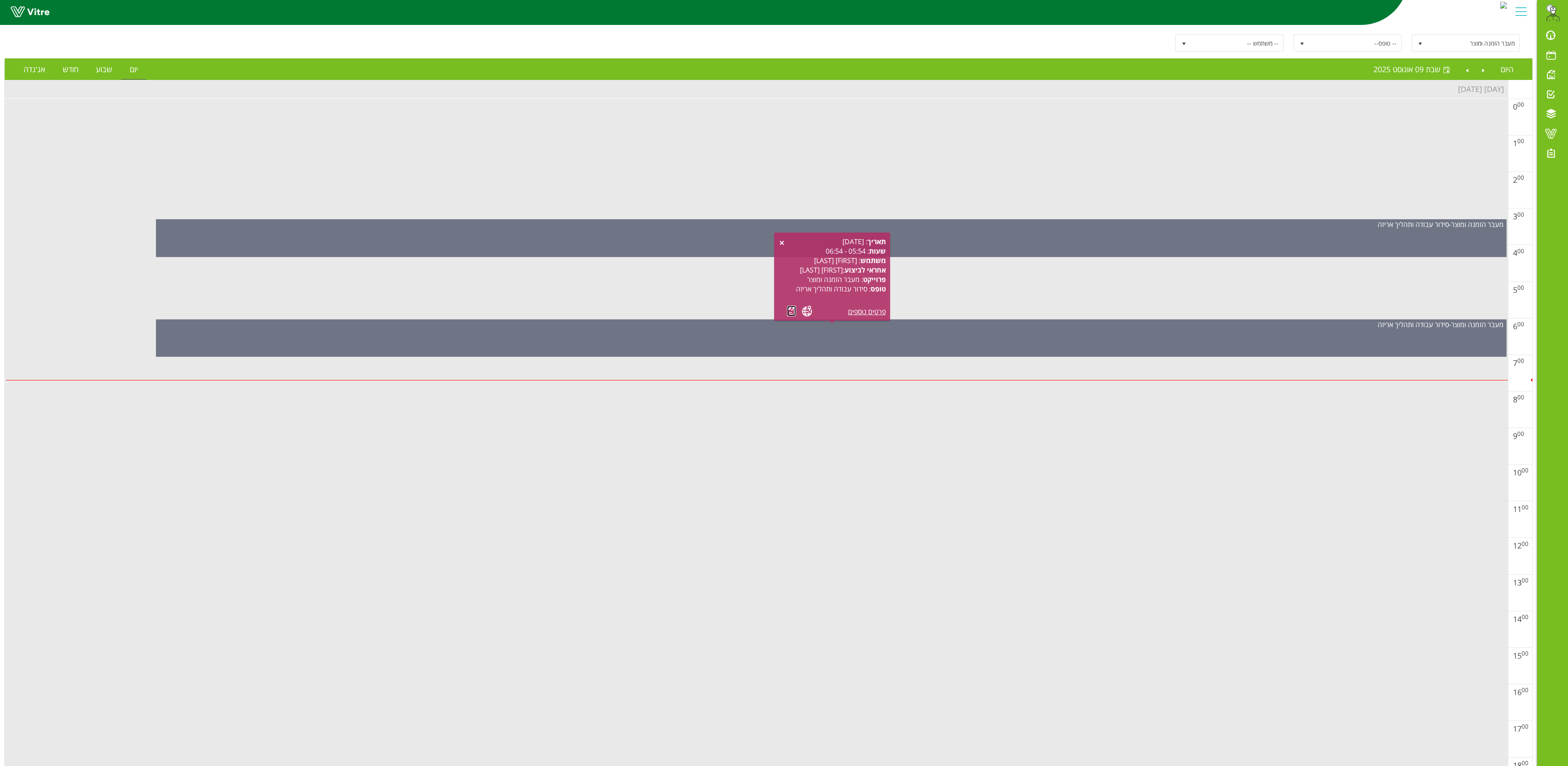 click at bounding box center [791, 311] 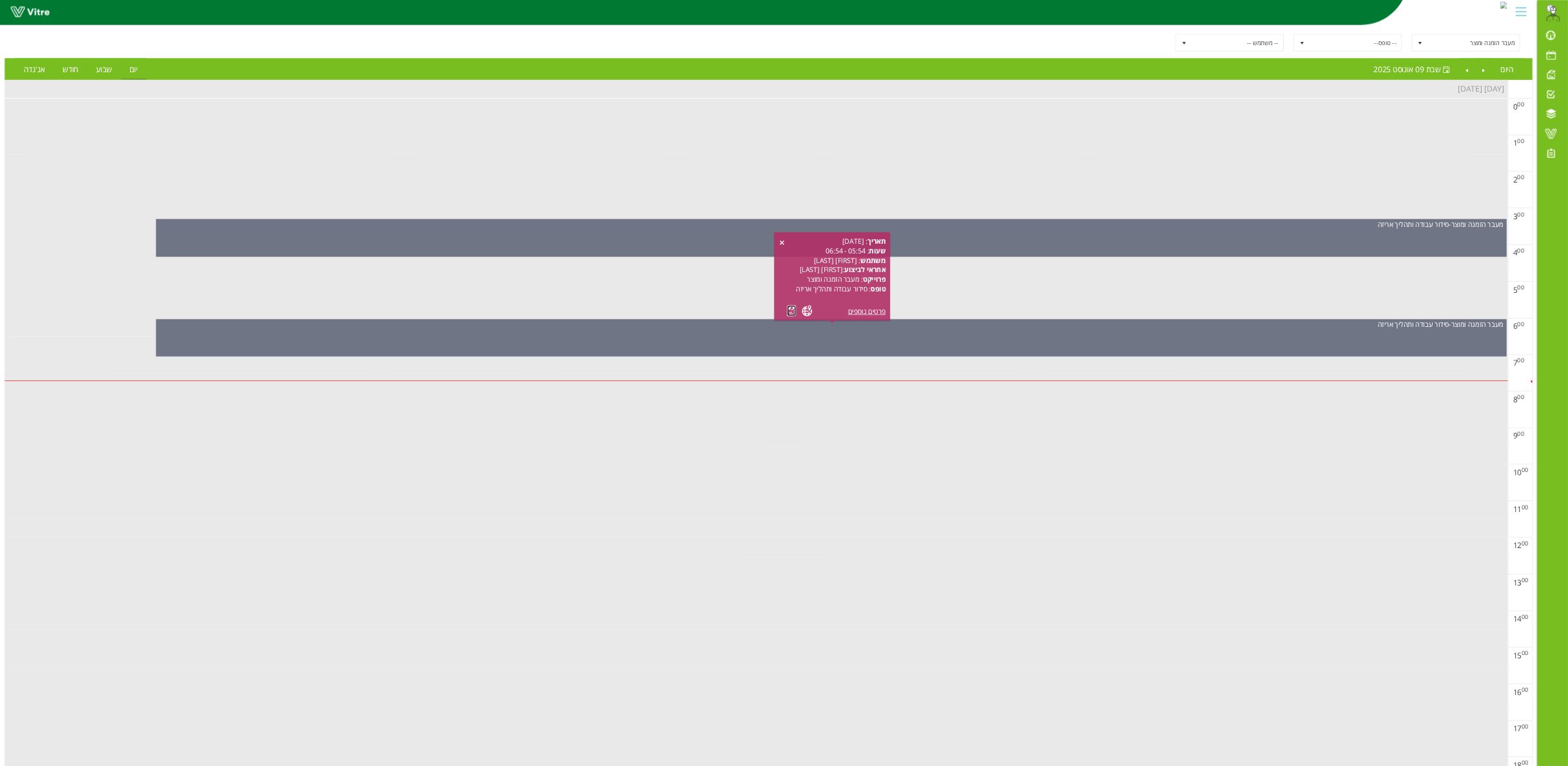scroll, scrollTop: 84, scrollLeft: 0, axis: vertical 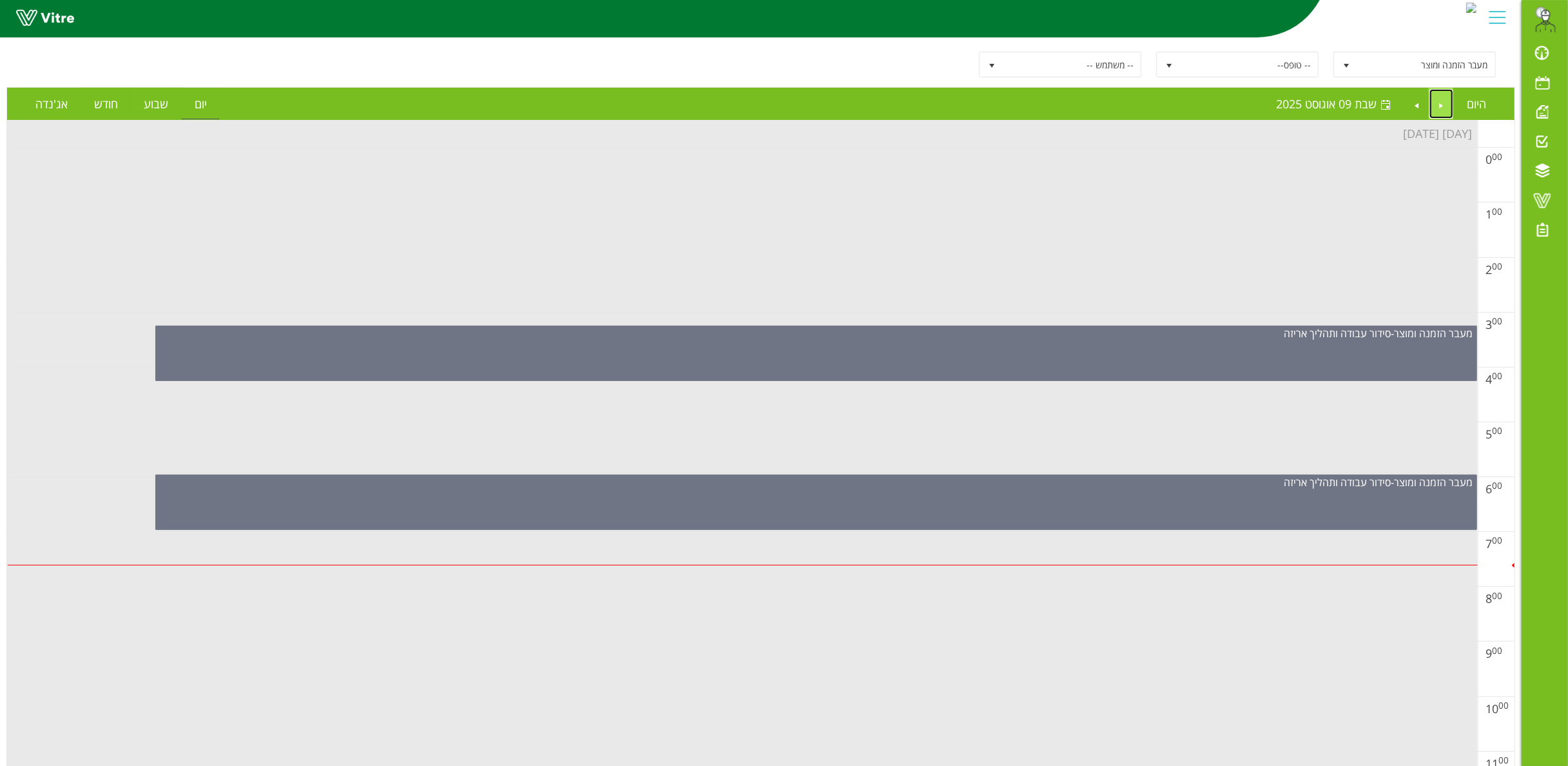 click at bounding box center (1442, 104) 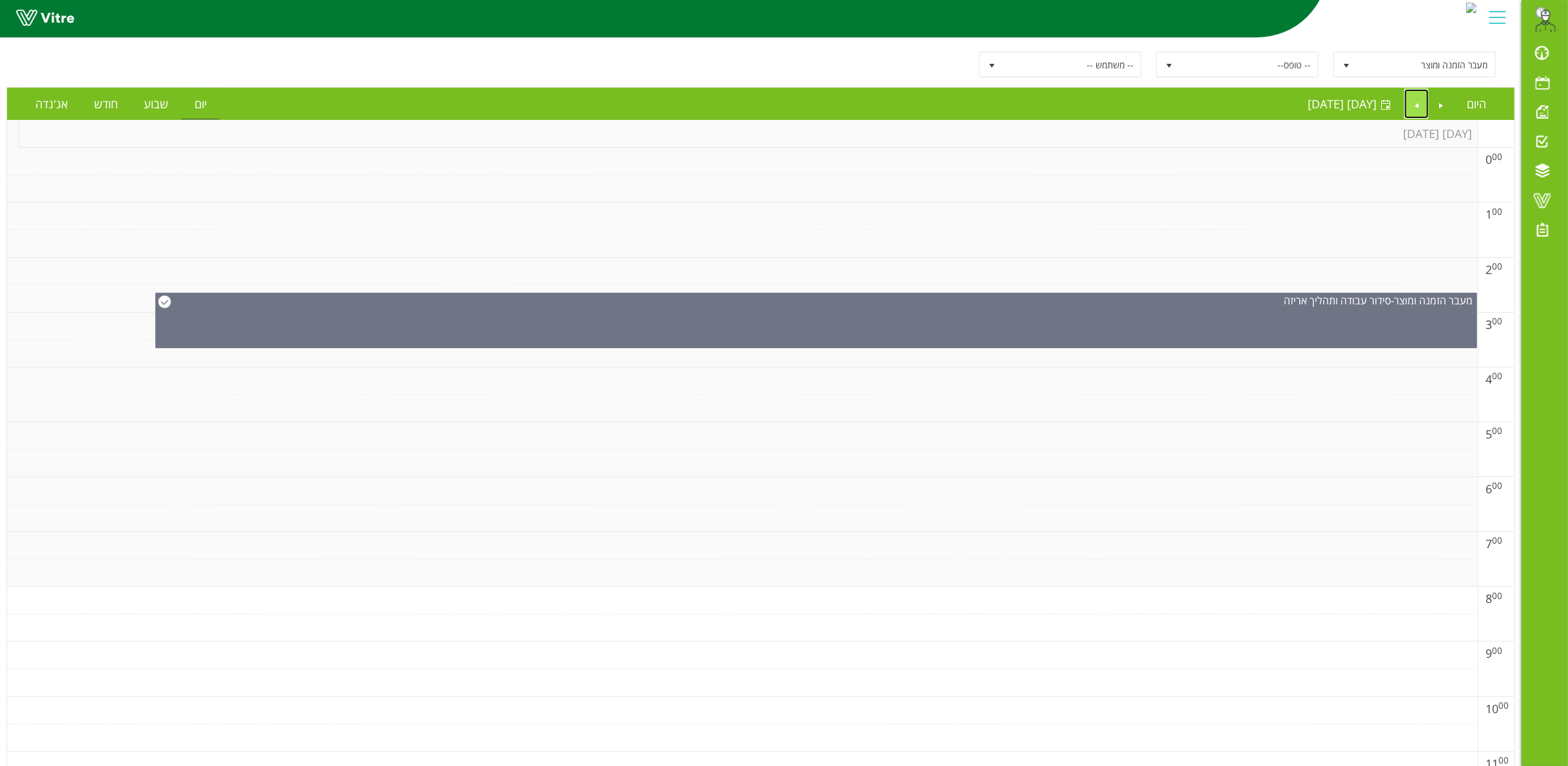 click at bounding box center [1417, 104] 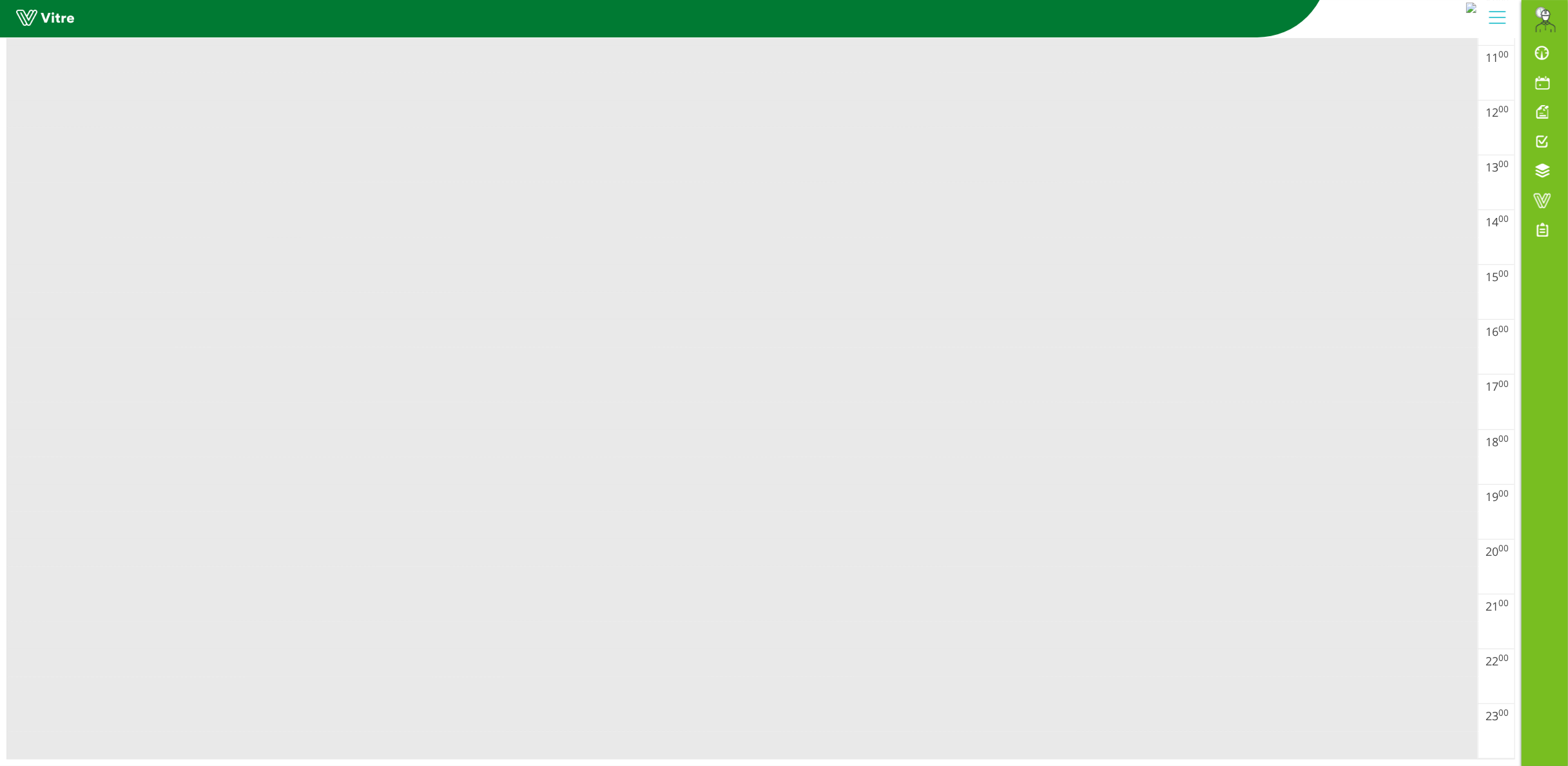 scroll, scrollTop: 157, scrollLeft: 0, axis: vertical 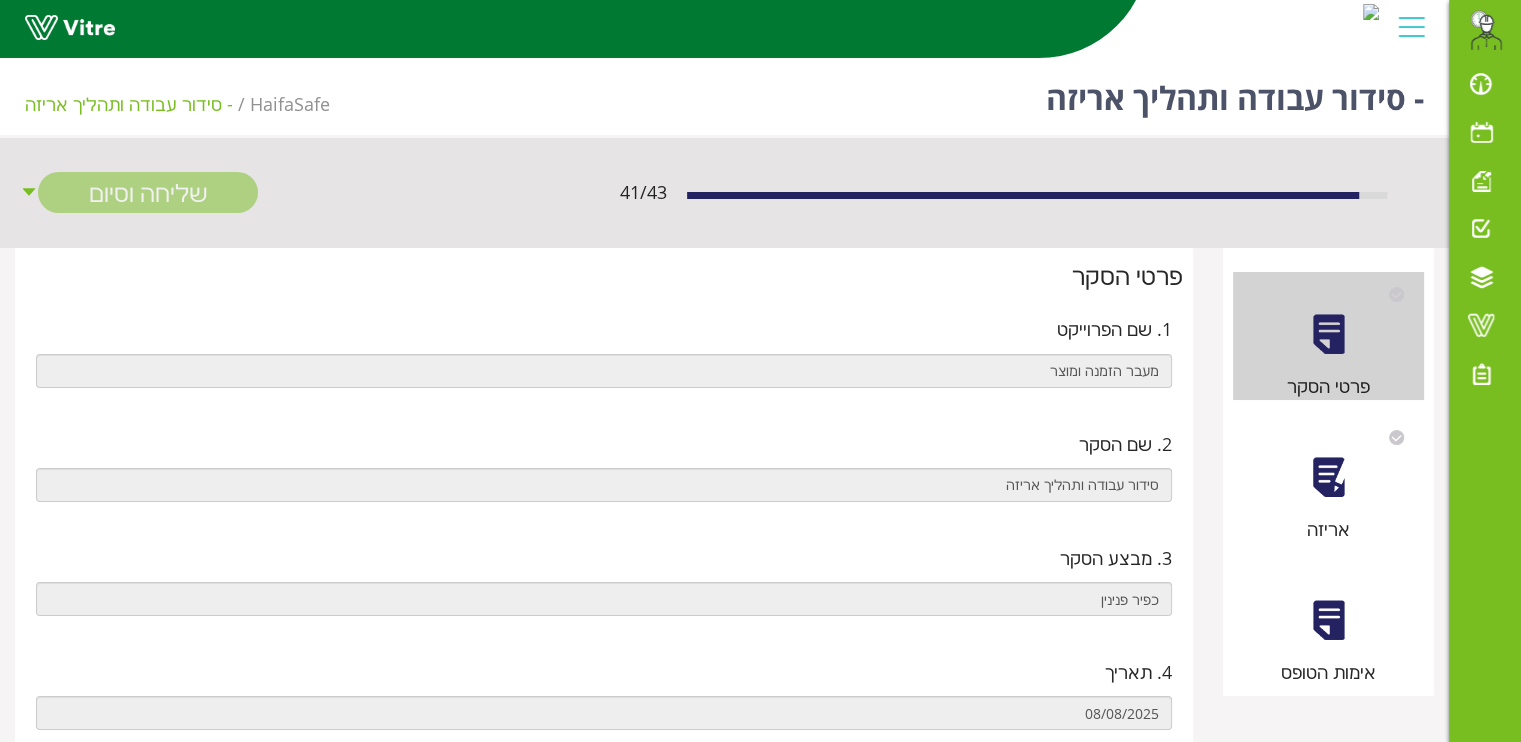 click at bounding box center (1328, 477) 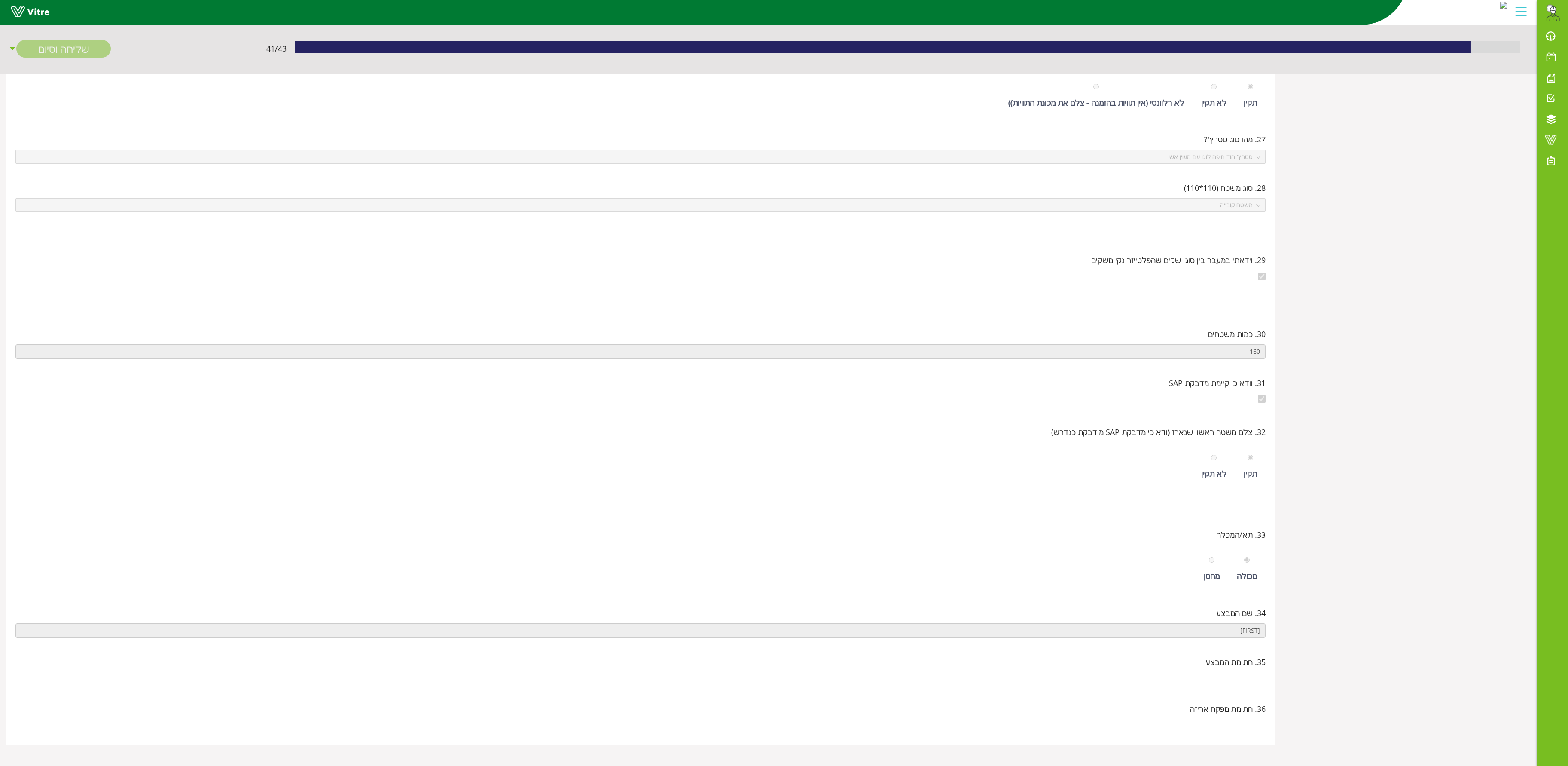 scroll, scrollTop: 13996, scrollLeft: 0, axis: vertical 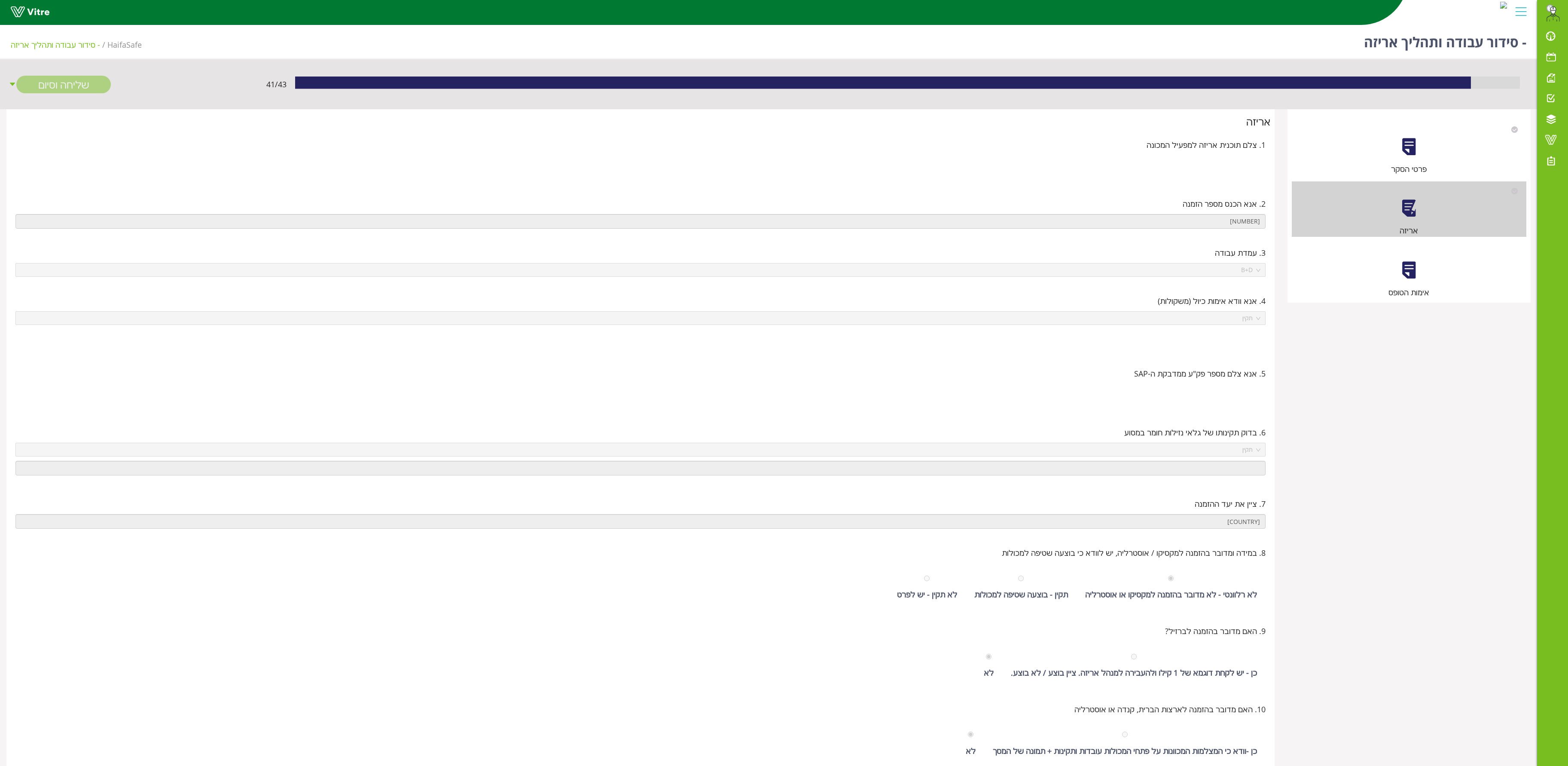 click at bounding box center [1409, 270] 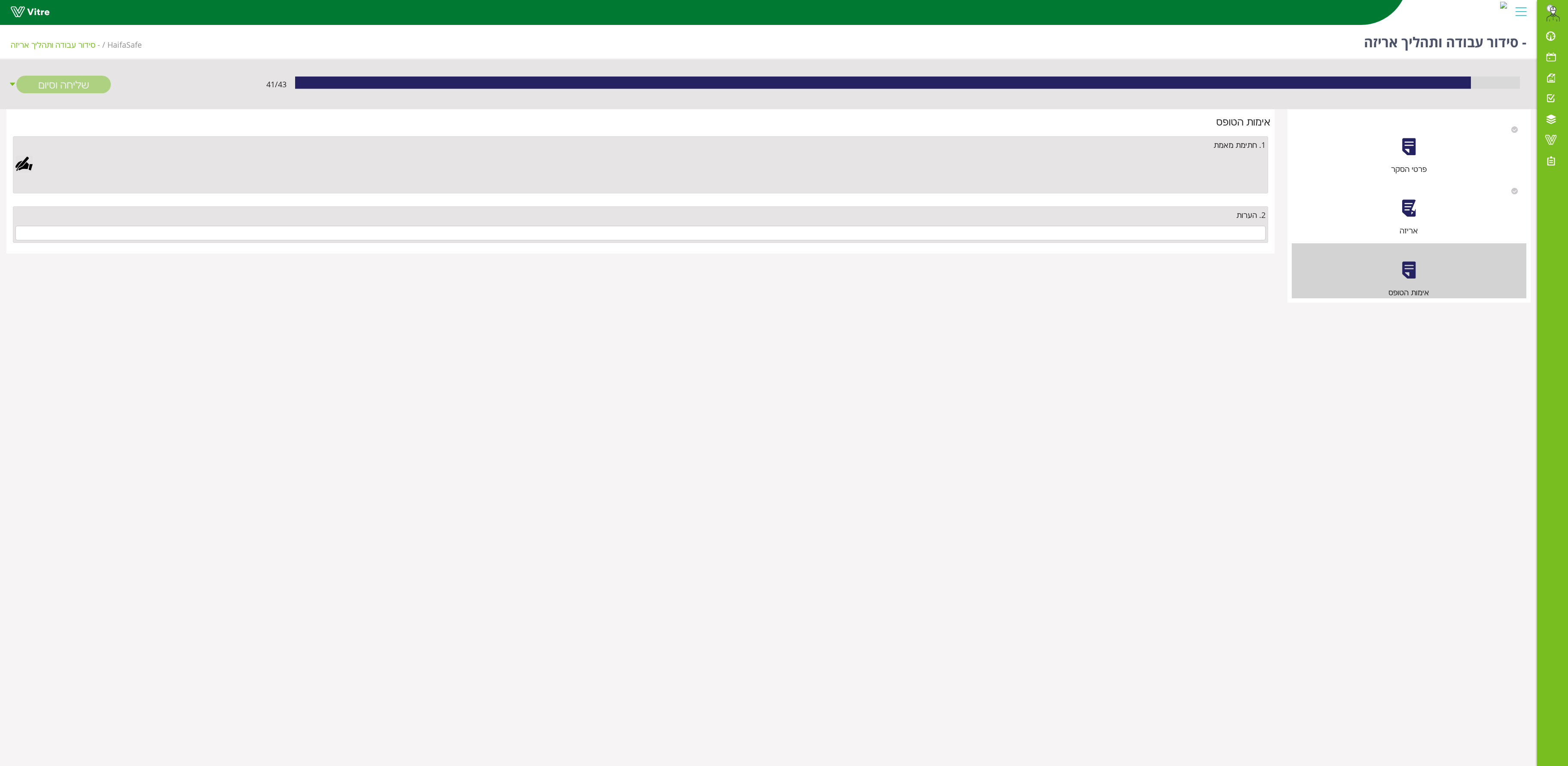 click on "2. הערות" at bounding box center [641, 224] 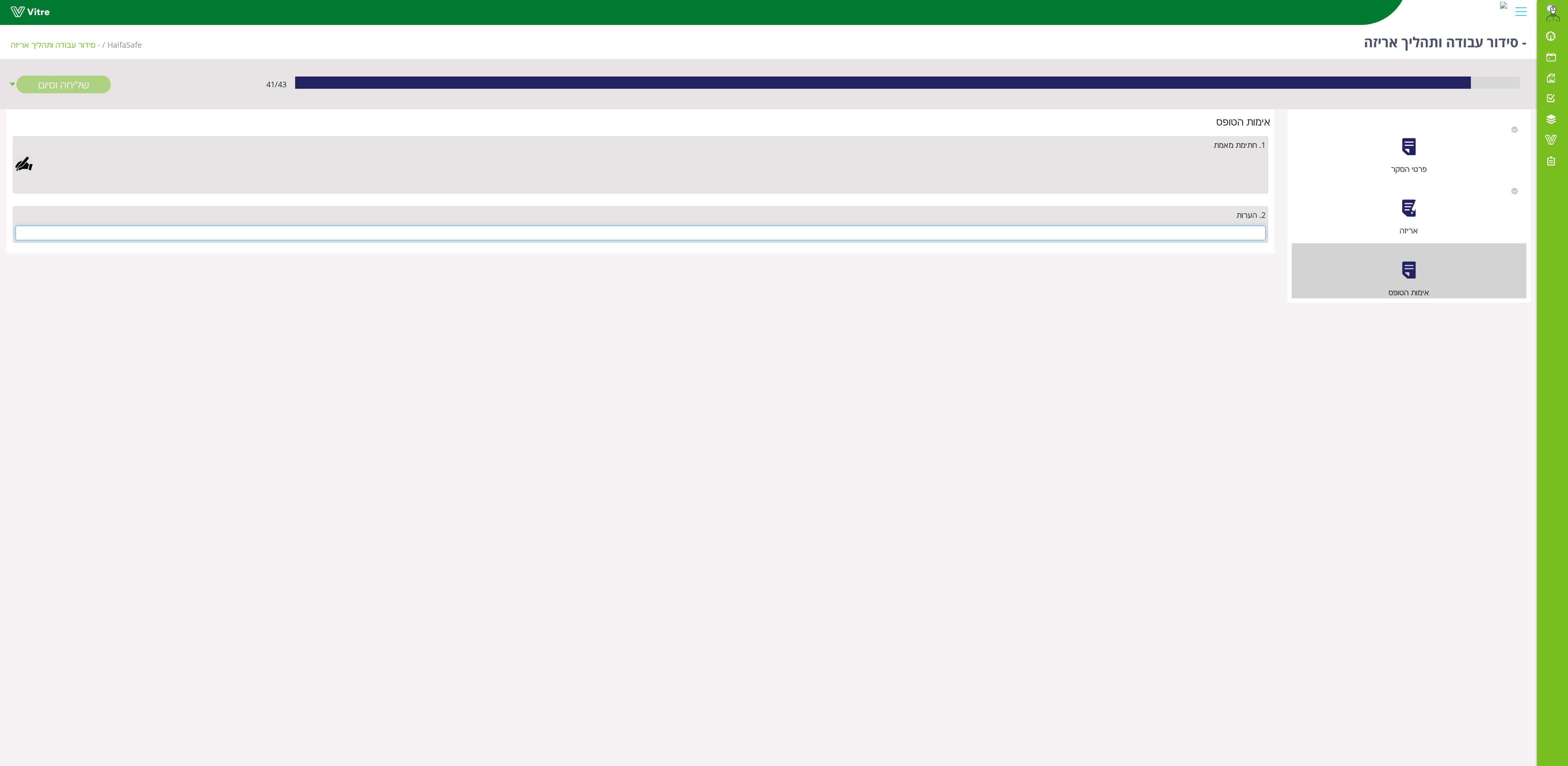 click at bounding box center [641, 233] 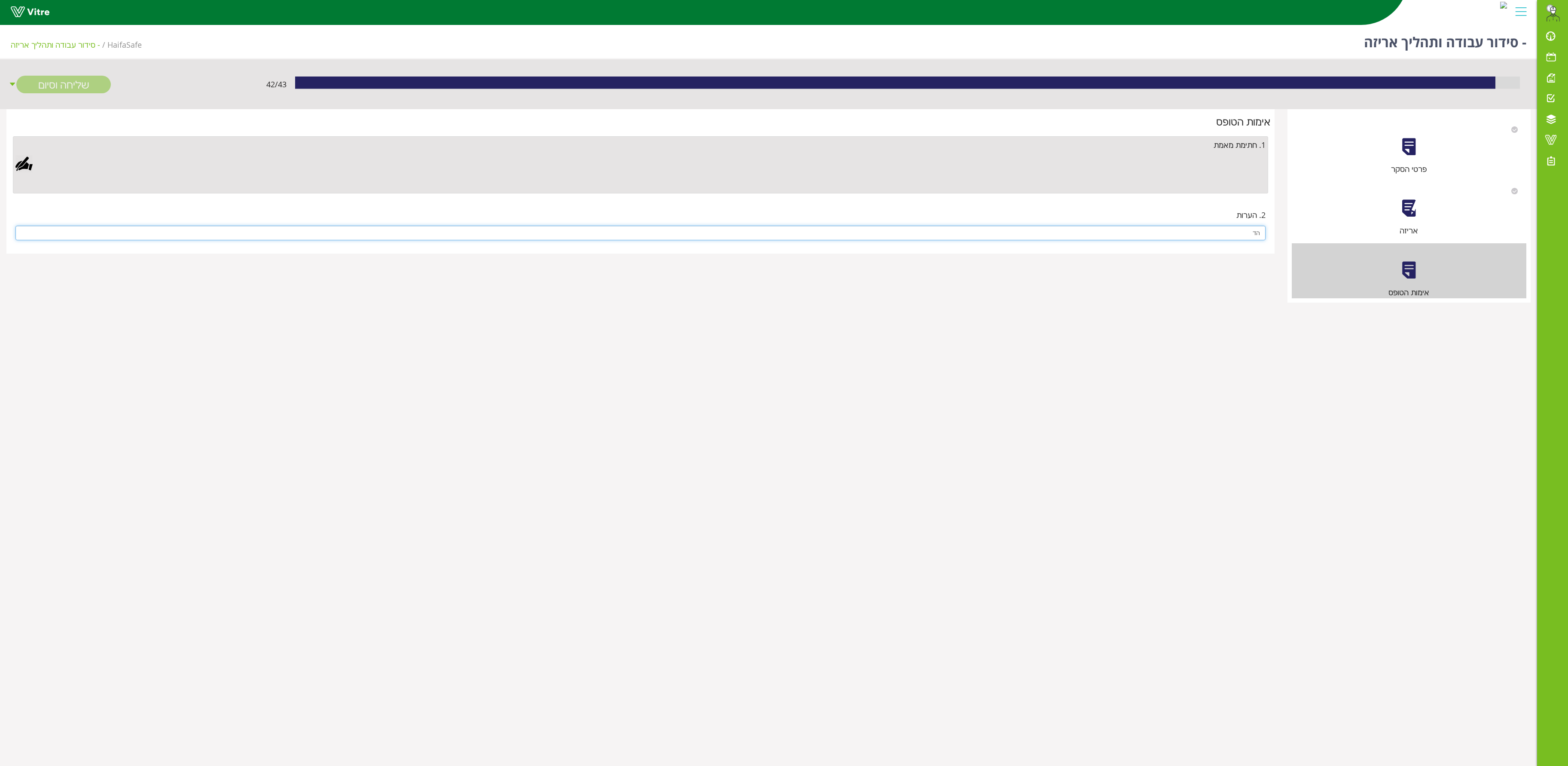type on "ה" 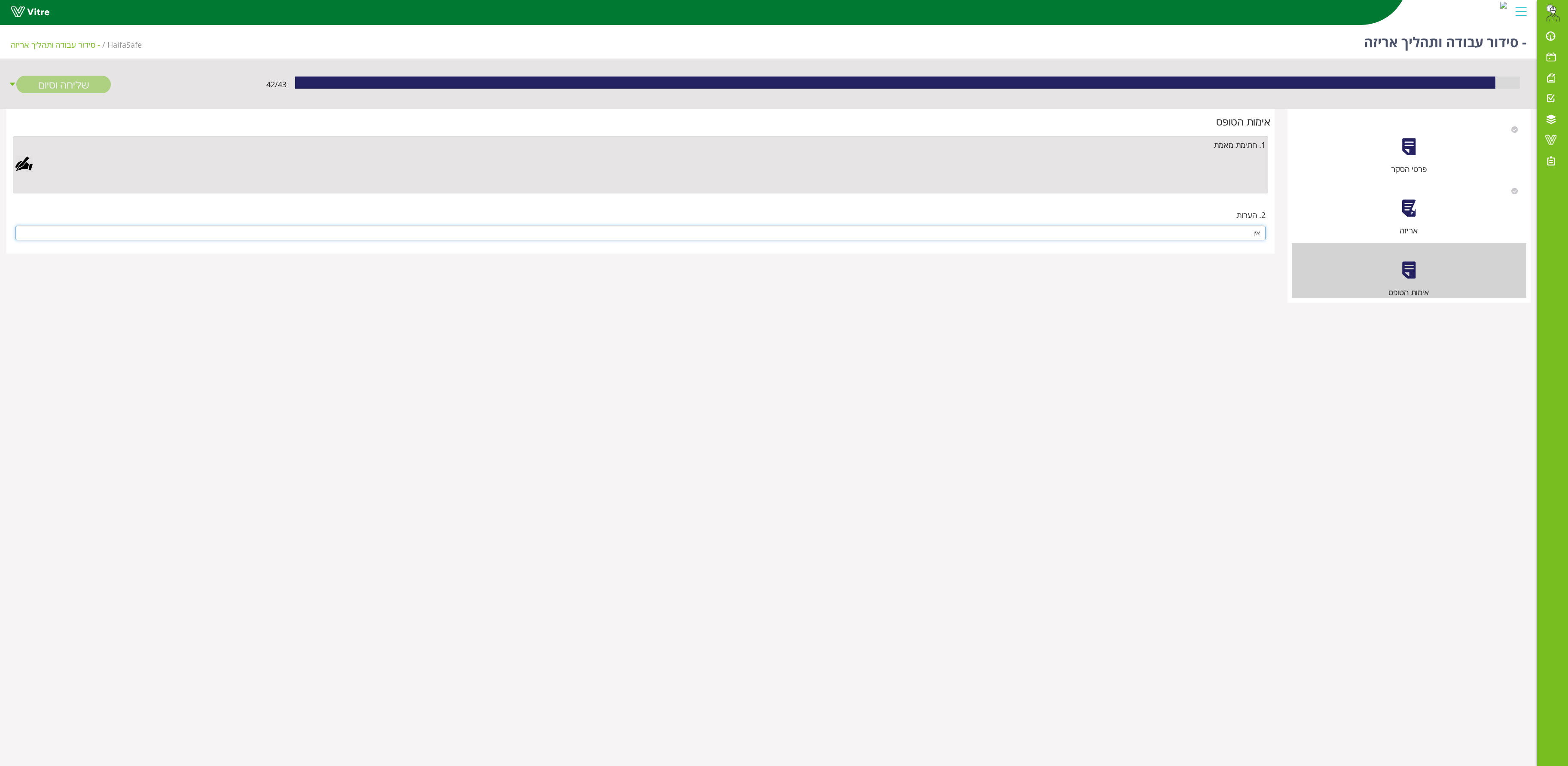 type on "אין" 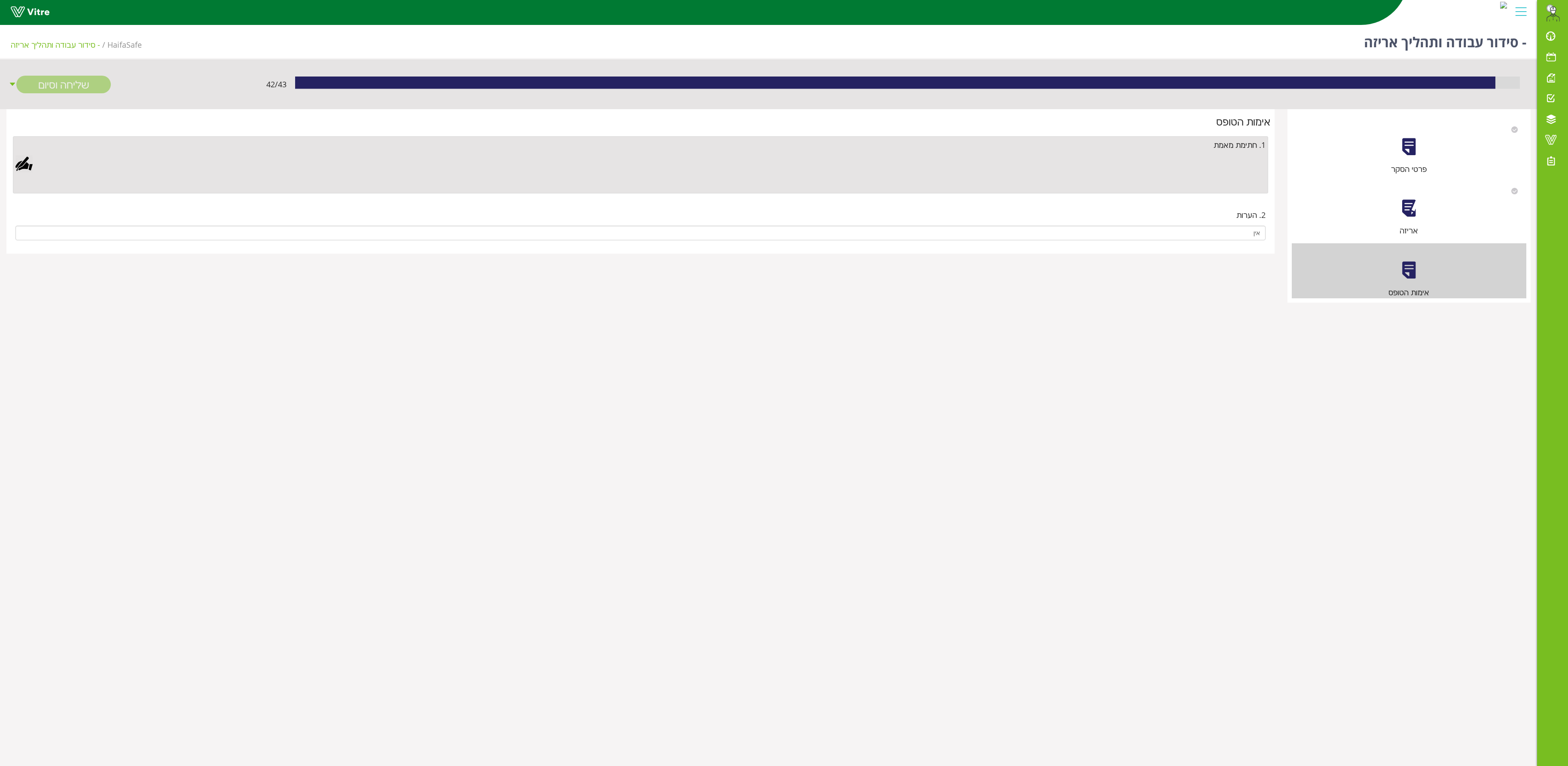 click at bounding box center [24, 164] 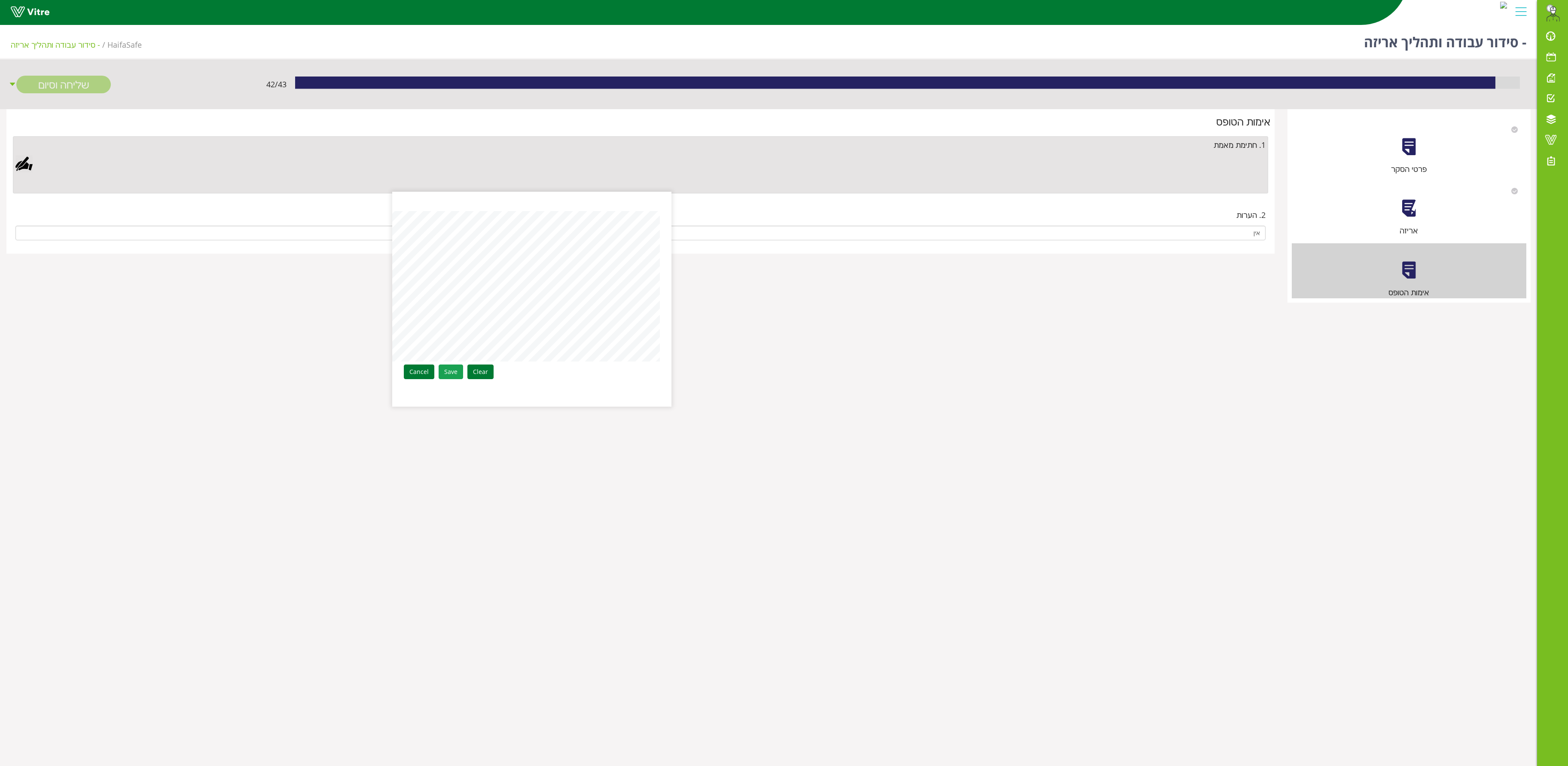 click on "Save" at bounding box center (451, 372) 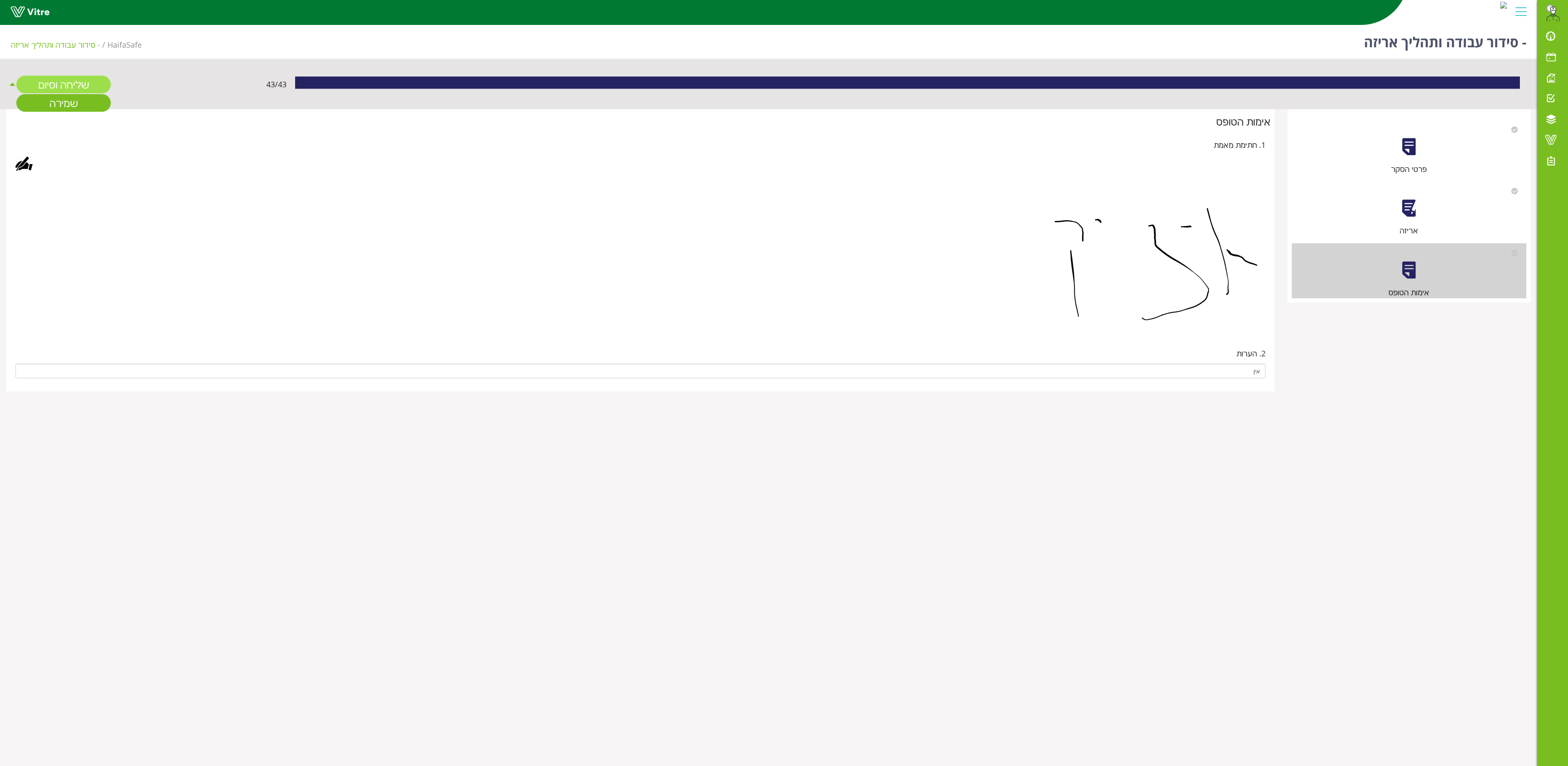 click on "שליחה וסיום" at bounding box center (64, 84) 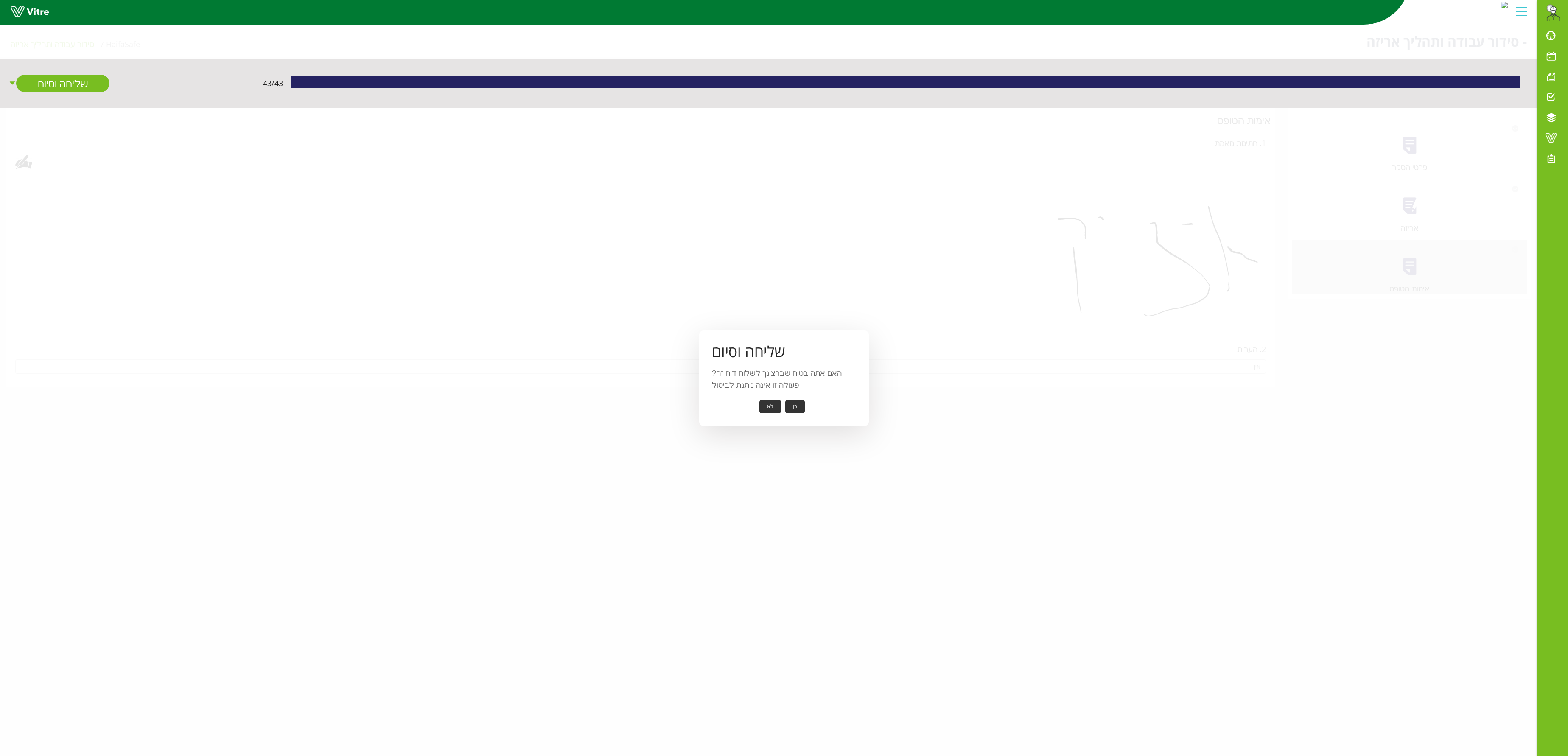 click on "כן" at bounding box center [795, 406] 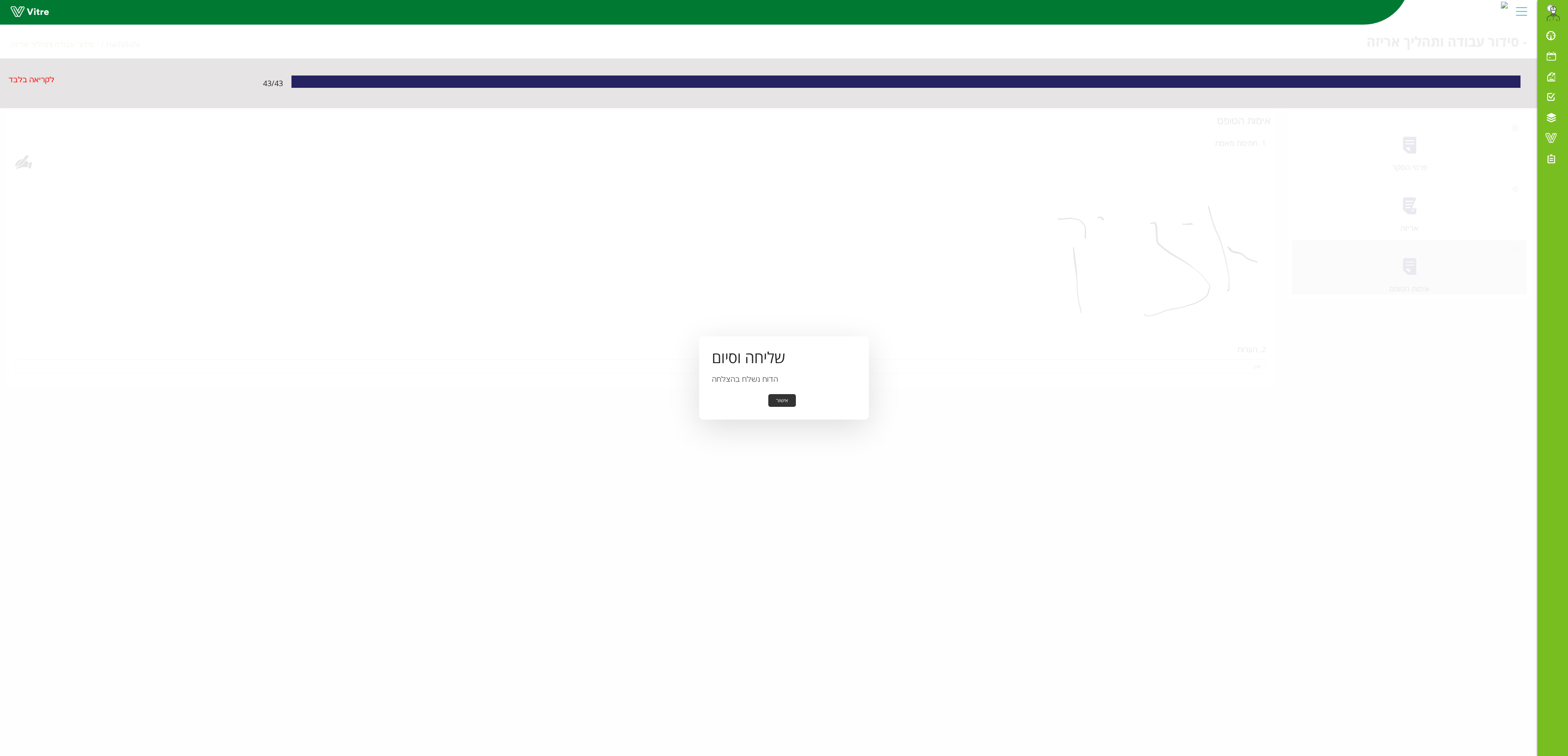 click on "אישור" at bounding box center [782, 400] 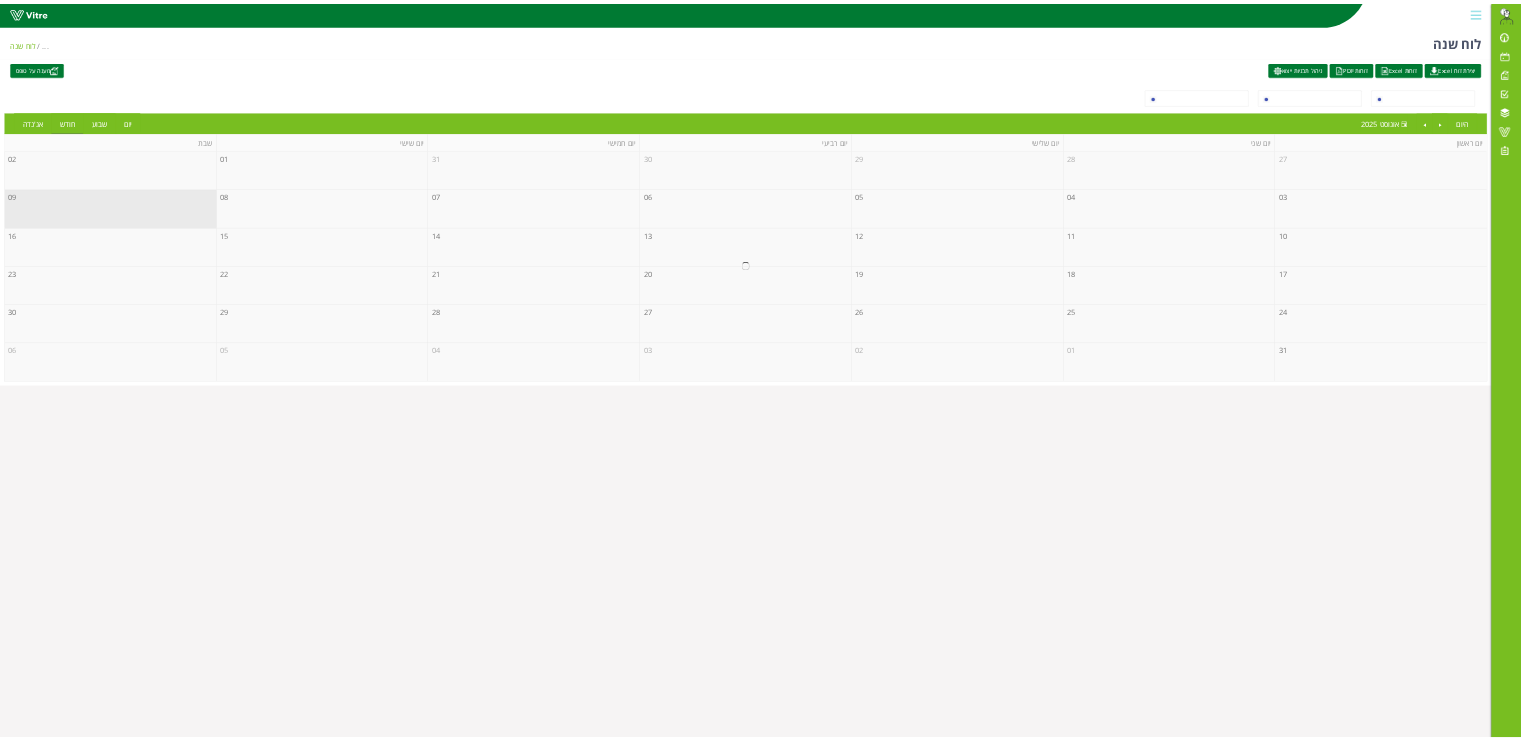scroll, scrollTop: 0, scrollLeft: 0, axis: both 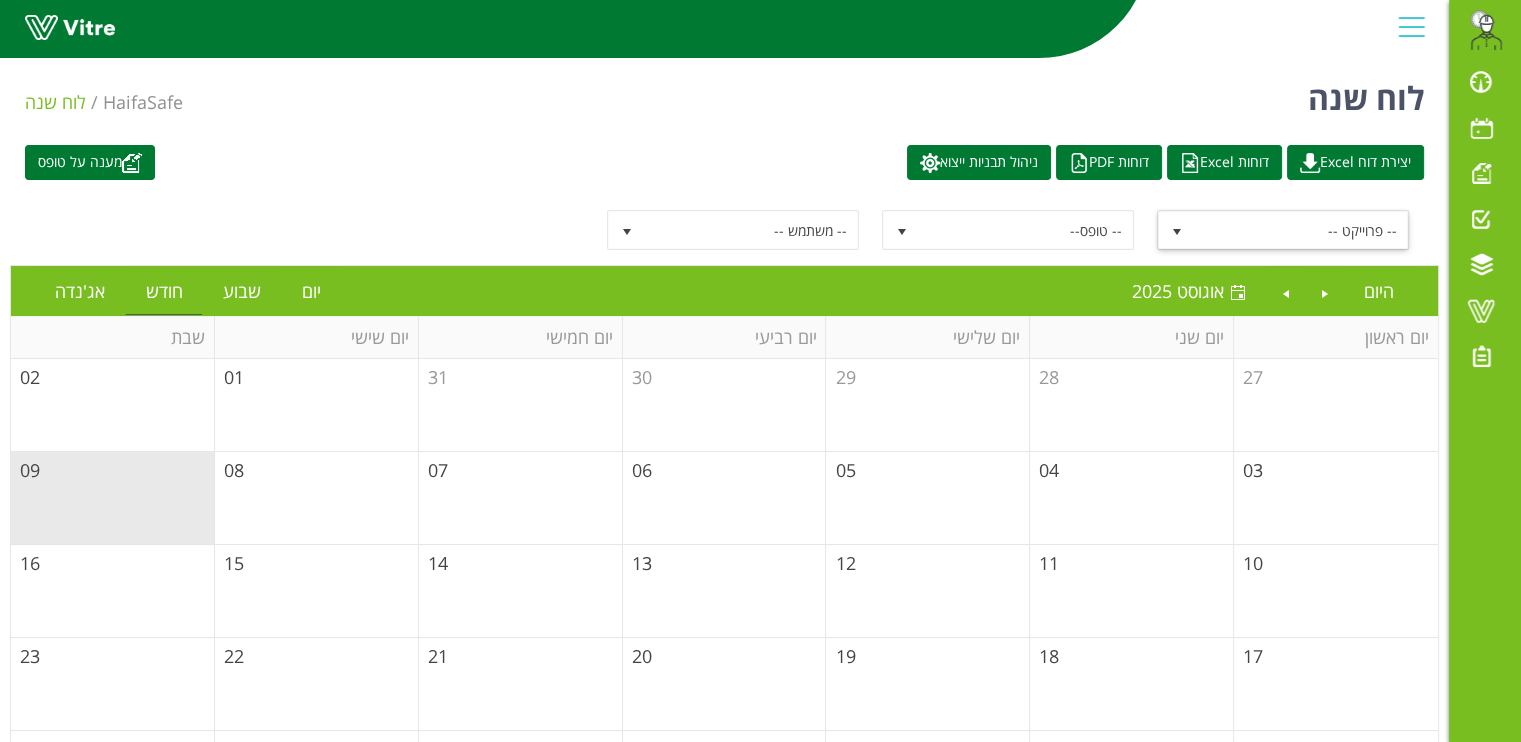 click on "-- פרוייקט --" at bounding box center (1301, 230) 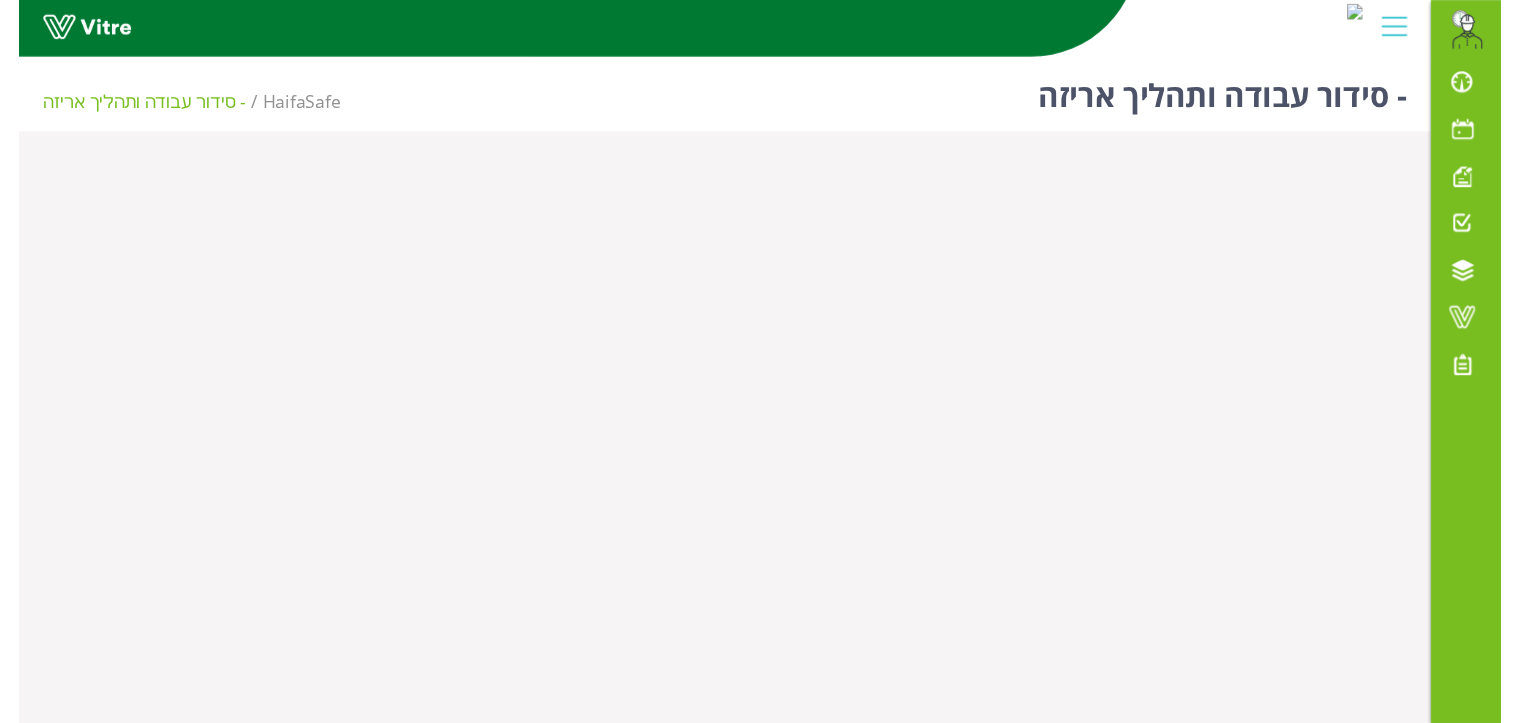 scroll, scrollTop: 0, scrollLeft: 0, axis: both 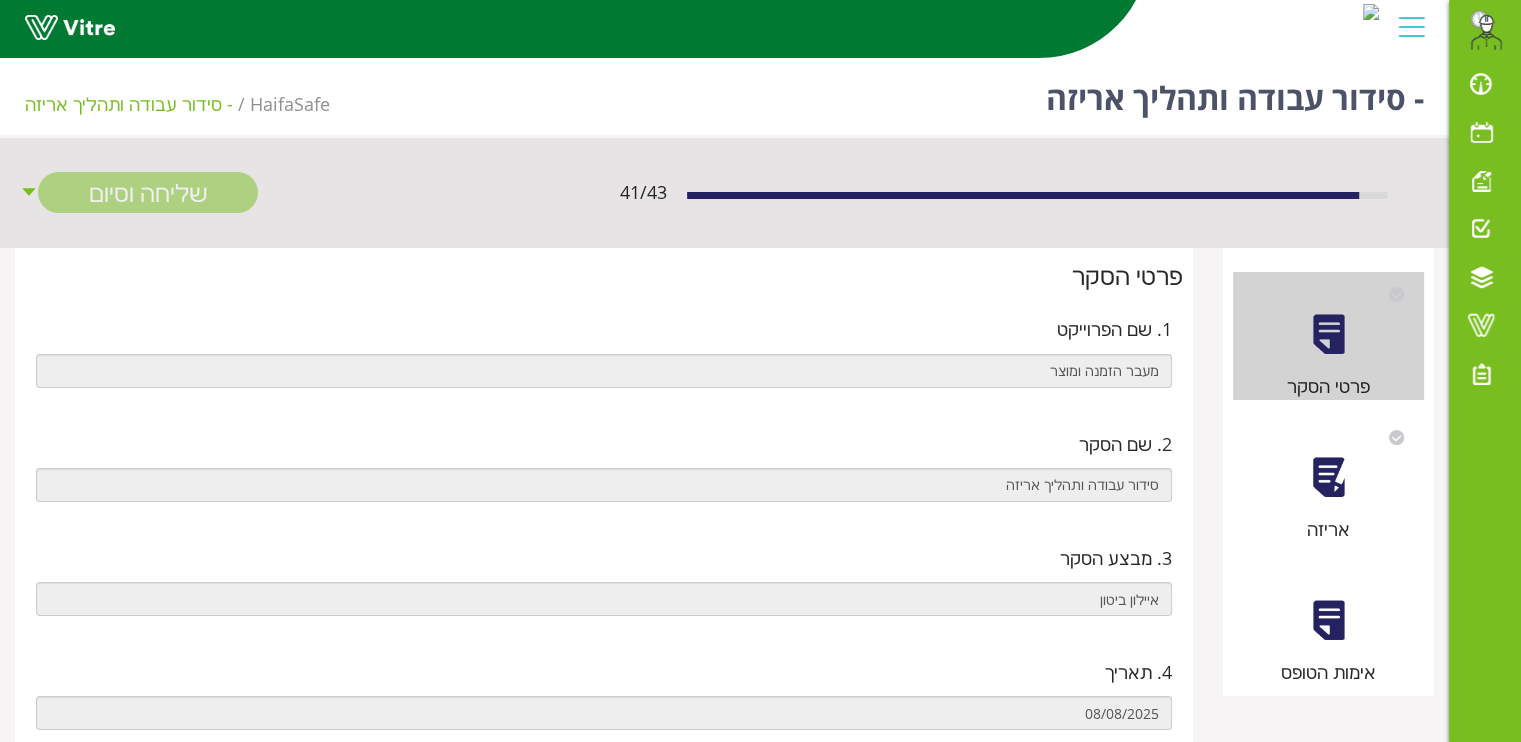 click at bounding box center (1328, 477) 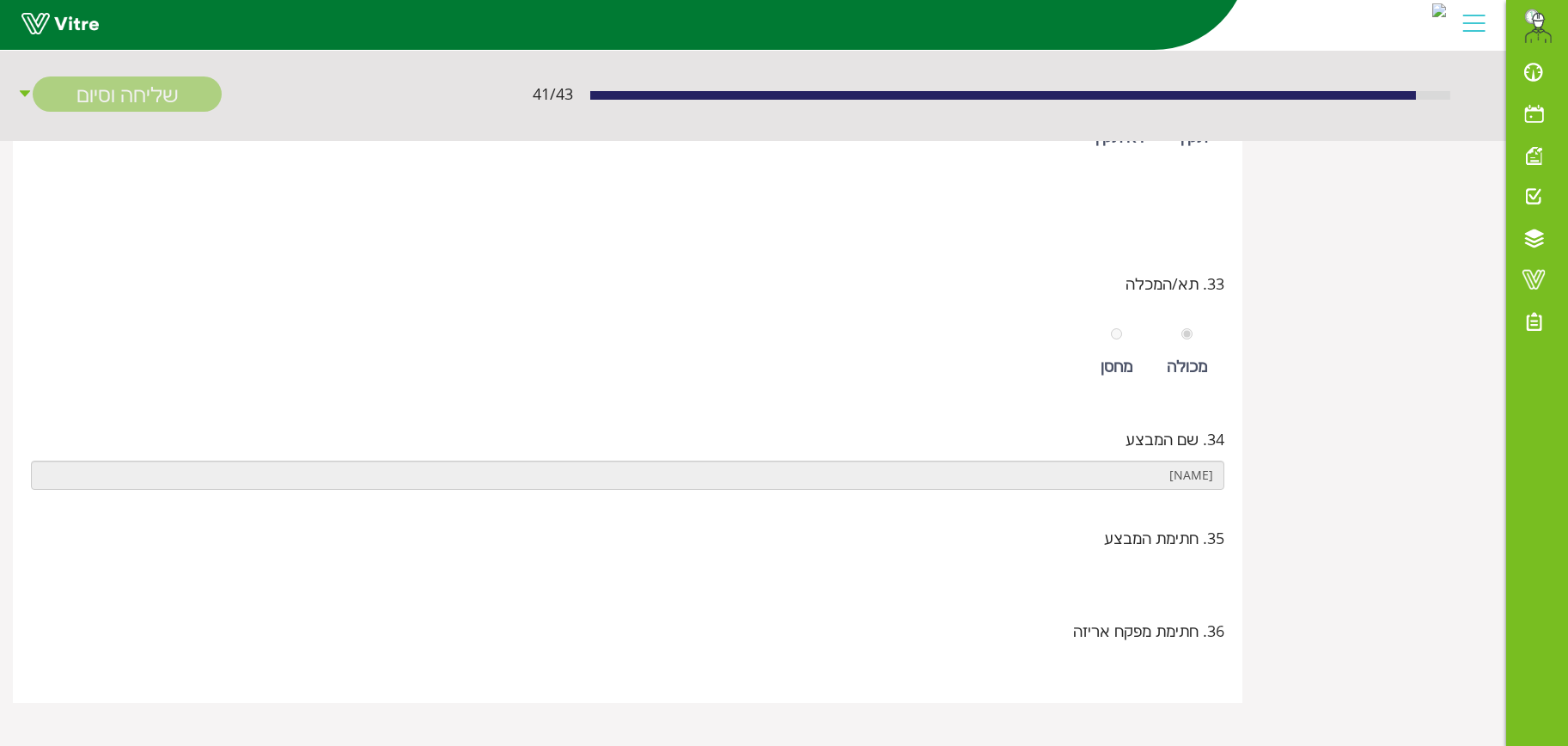 scroll, scrollTop: 30510, scrollLeft: 0, axis: vertical 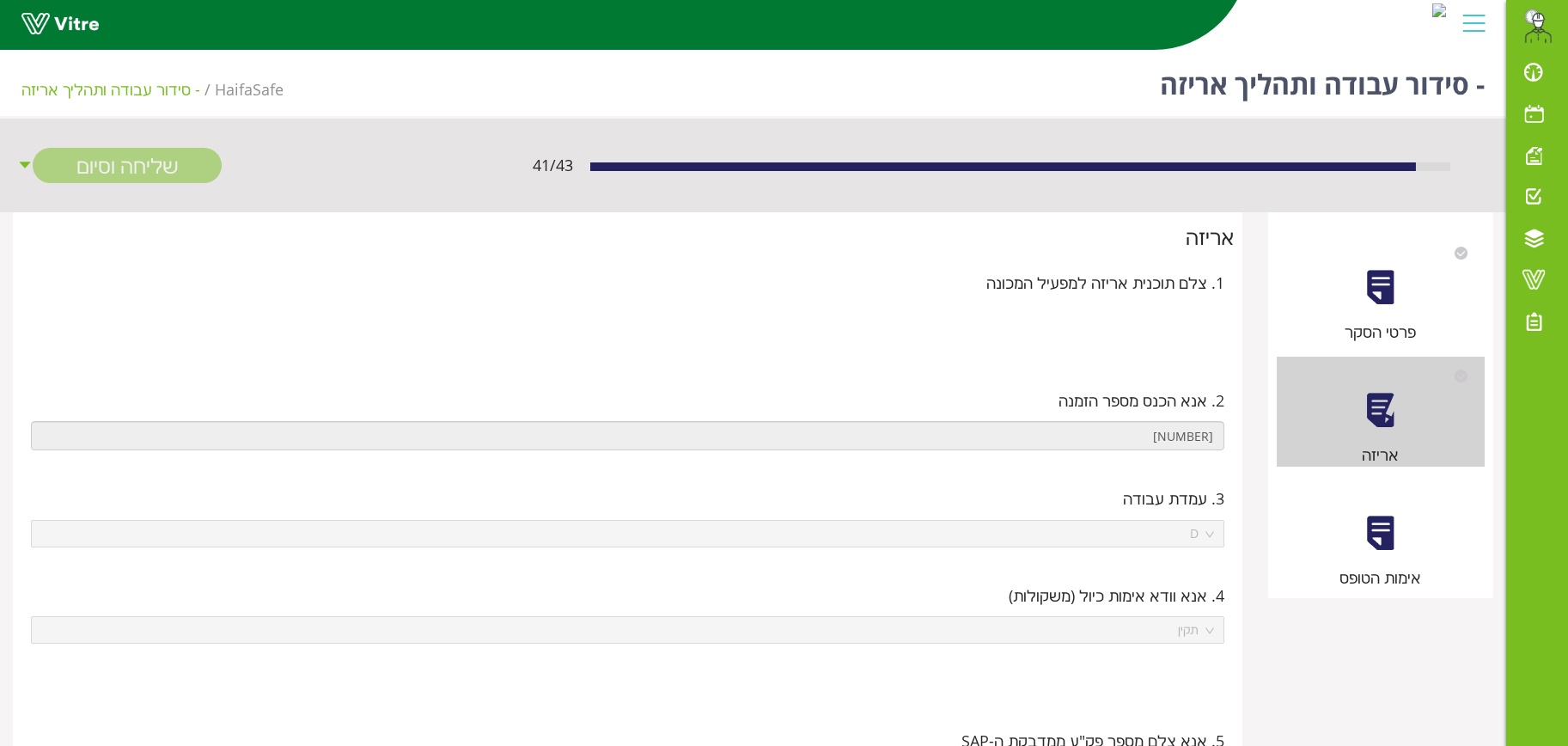 click at bounding box center [1380, 533] 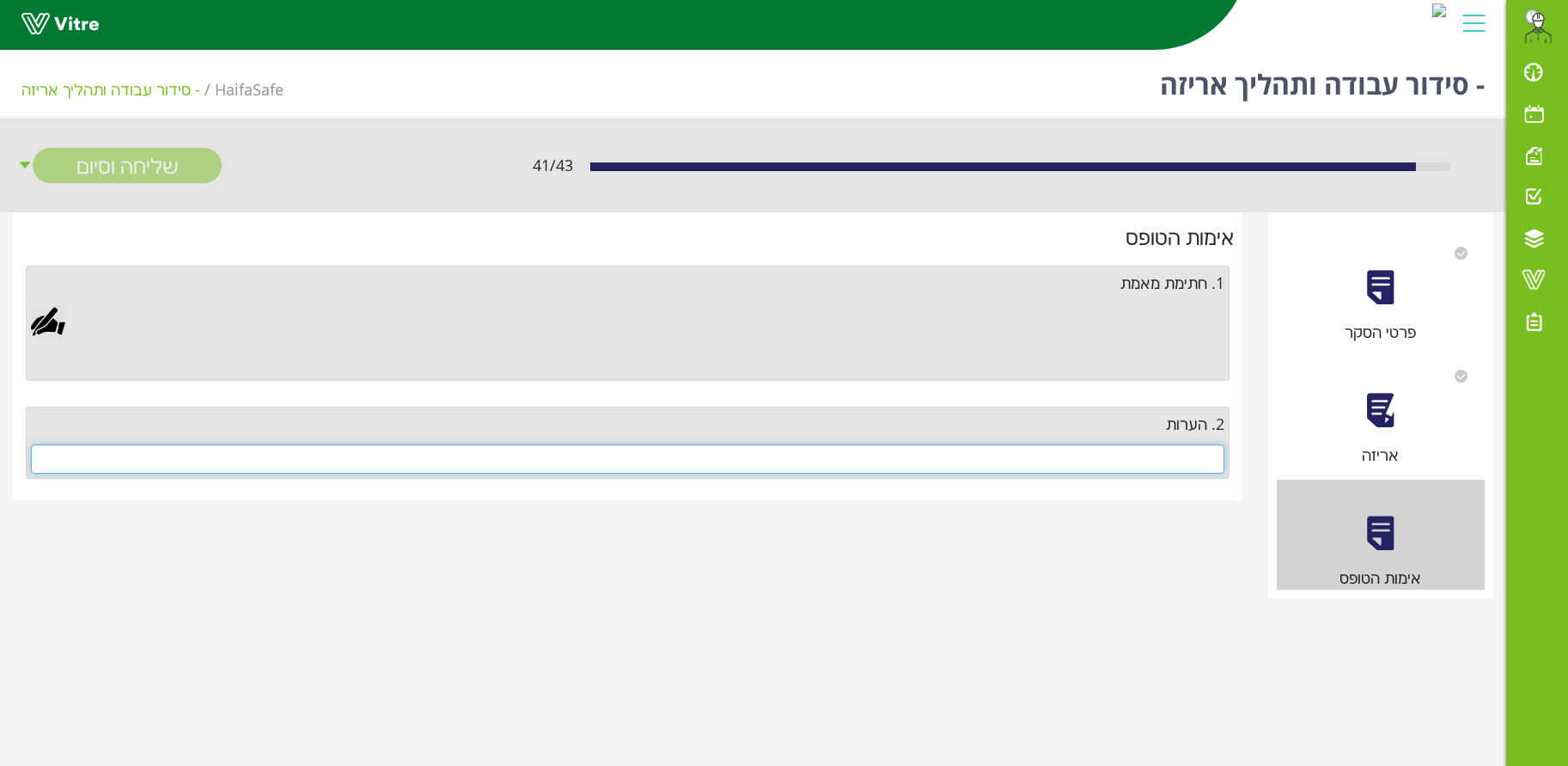 click at bounding box center [627, 459] 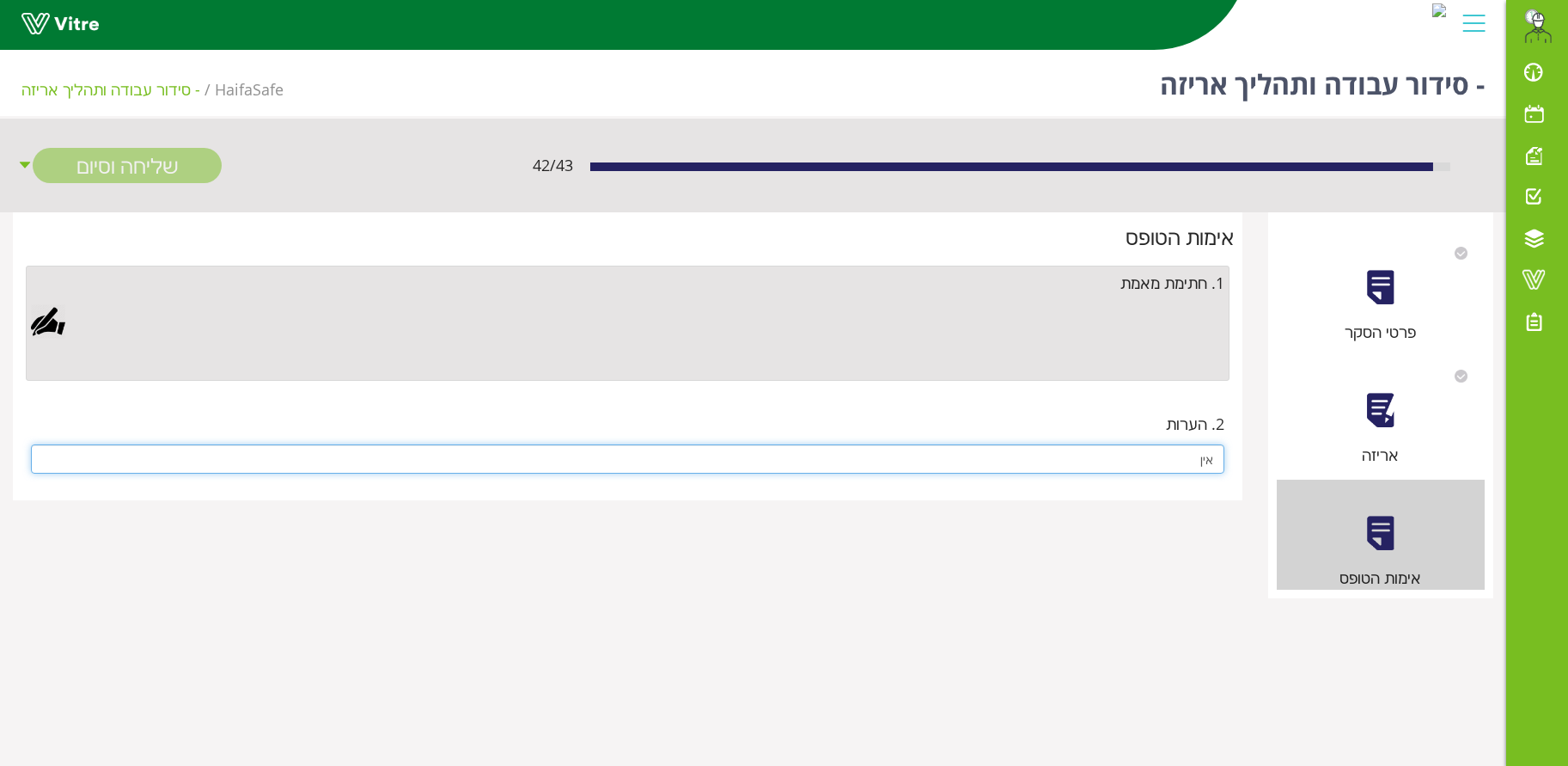 type on "אין" 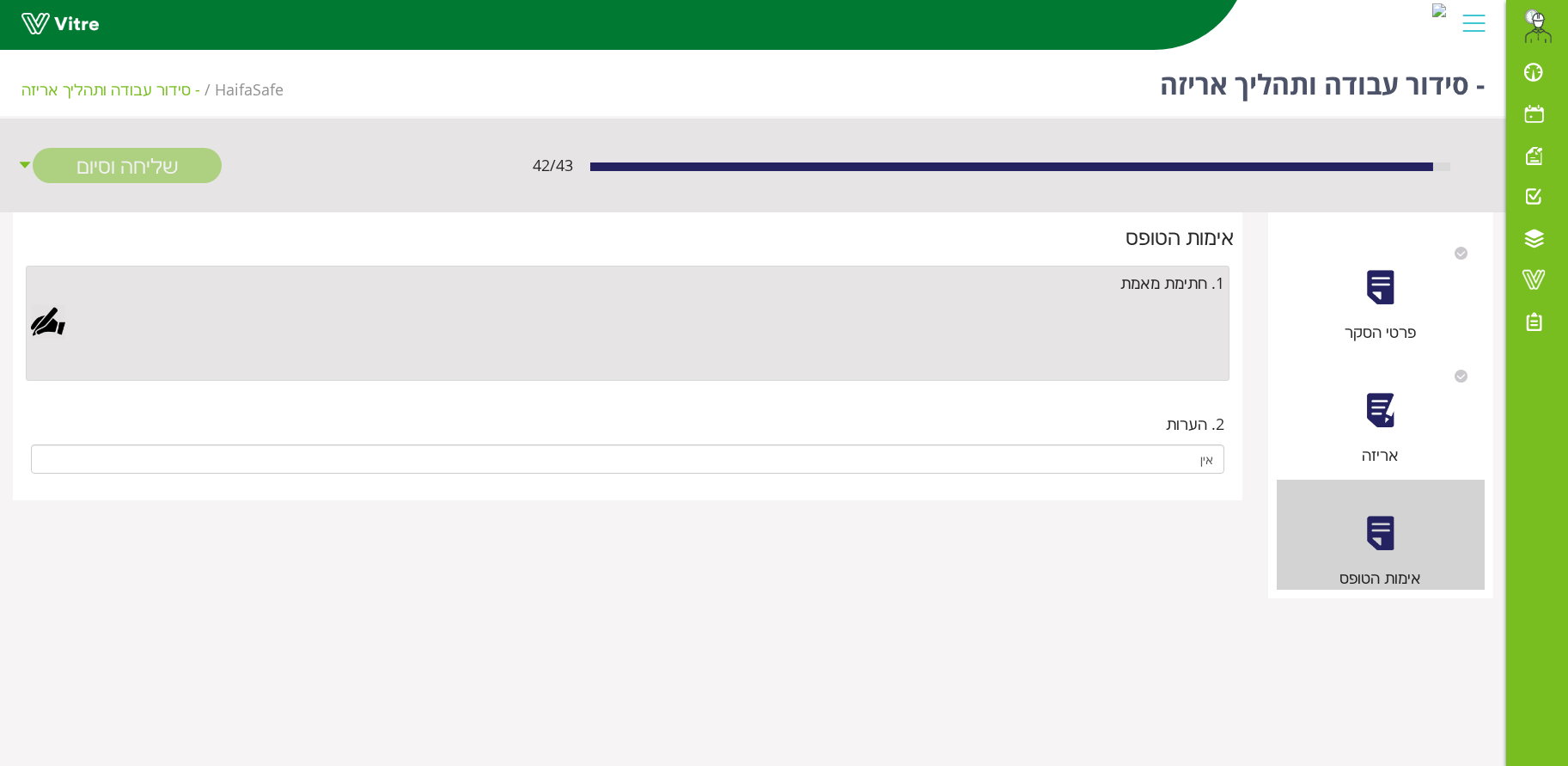 click at bounding box center (48, 322) 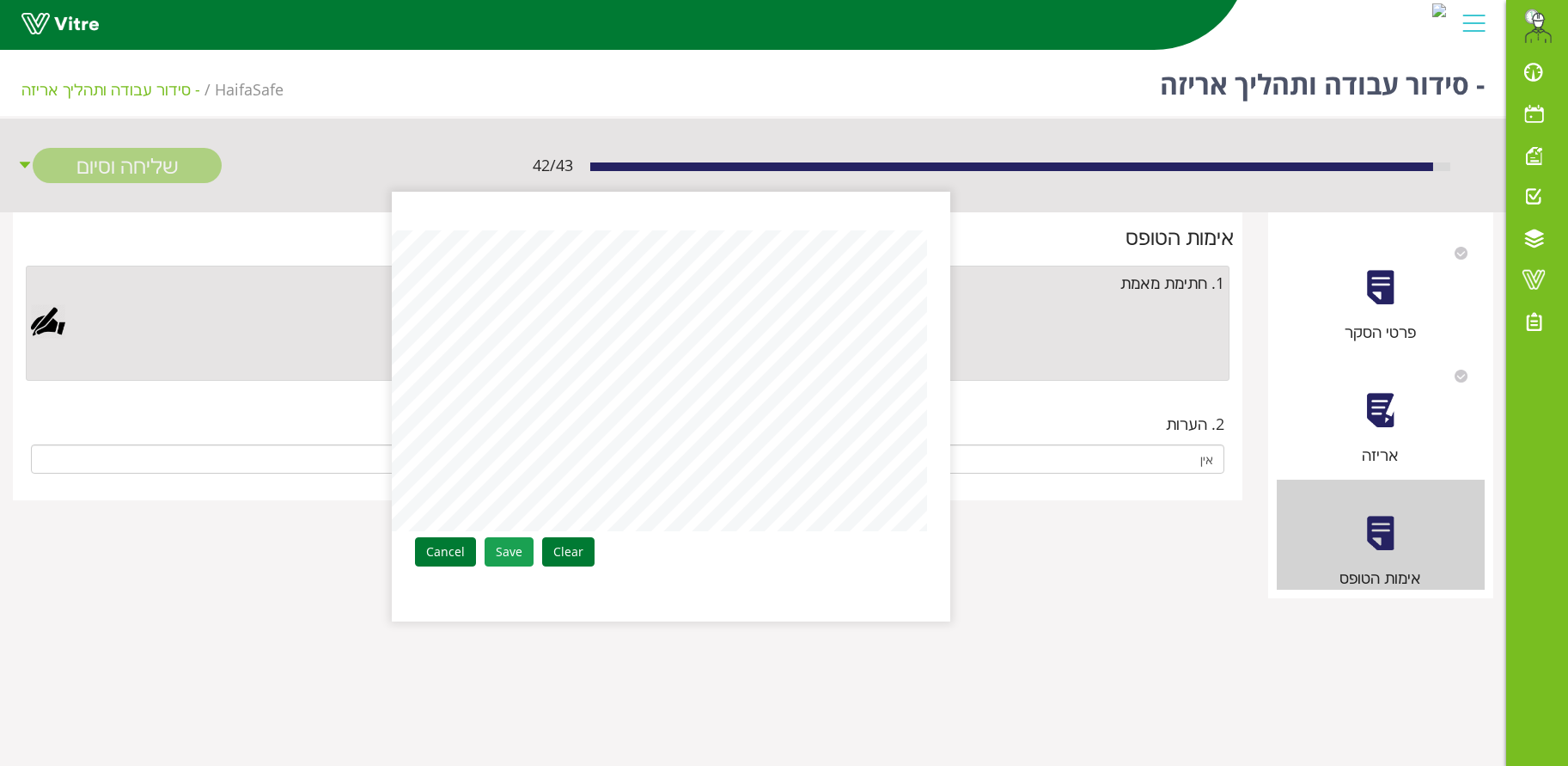 click on "Save" at bounding box center (509, 552) 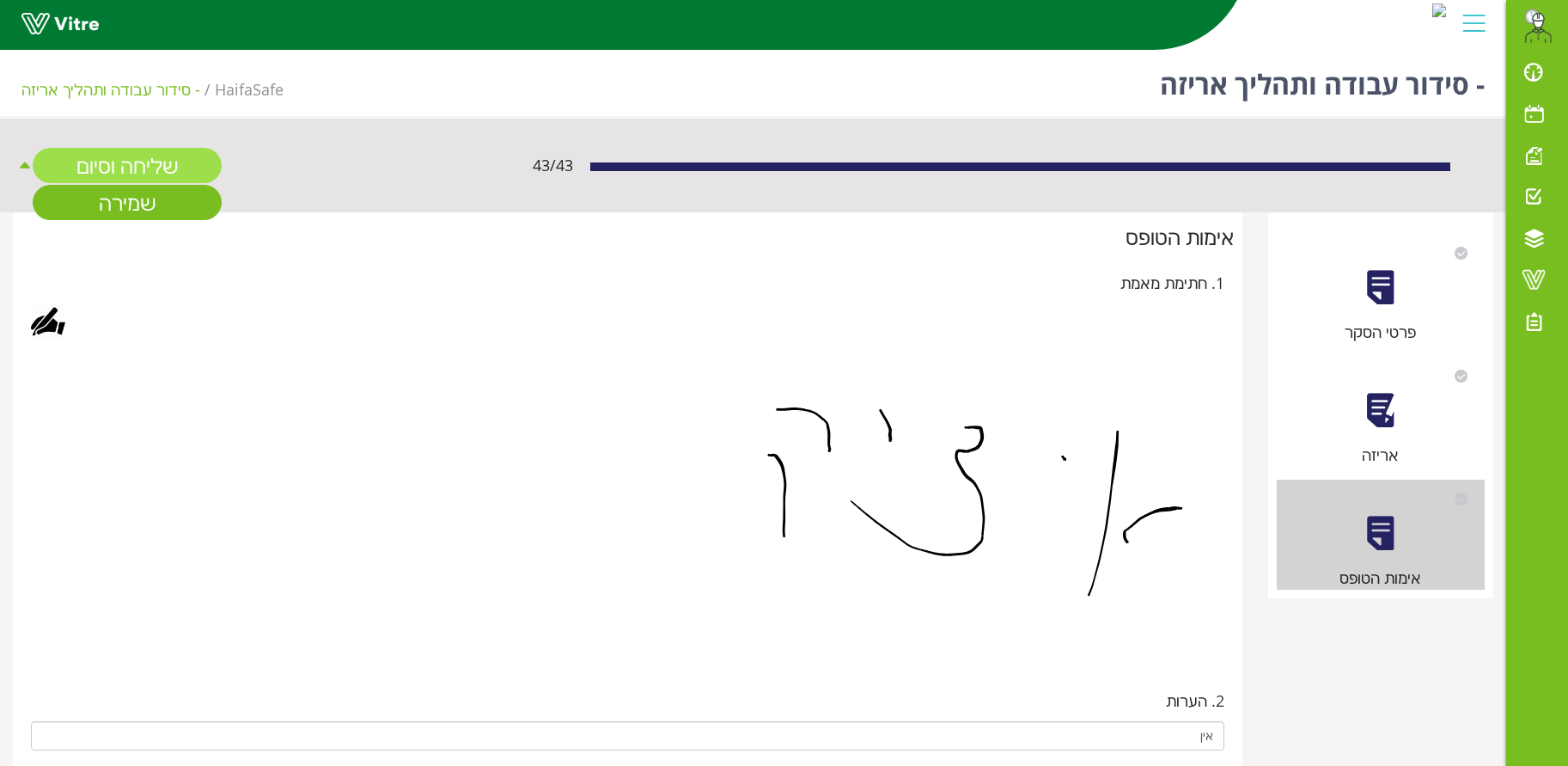 click on "שליחה וסיום" at bounding box center [127, 165] 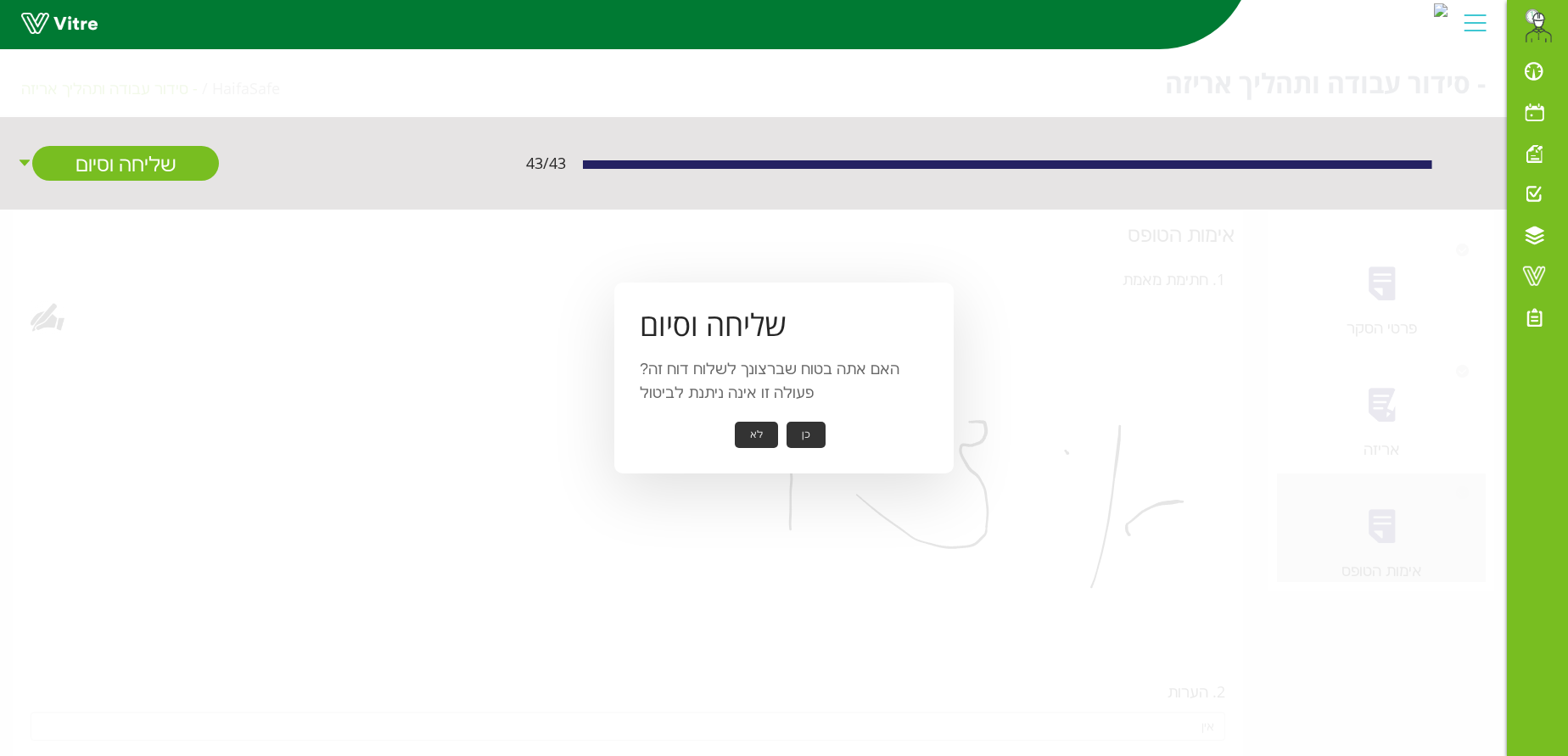 click on "כן" at bounding box center [806, 434] 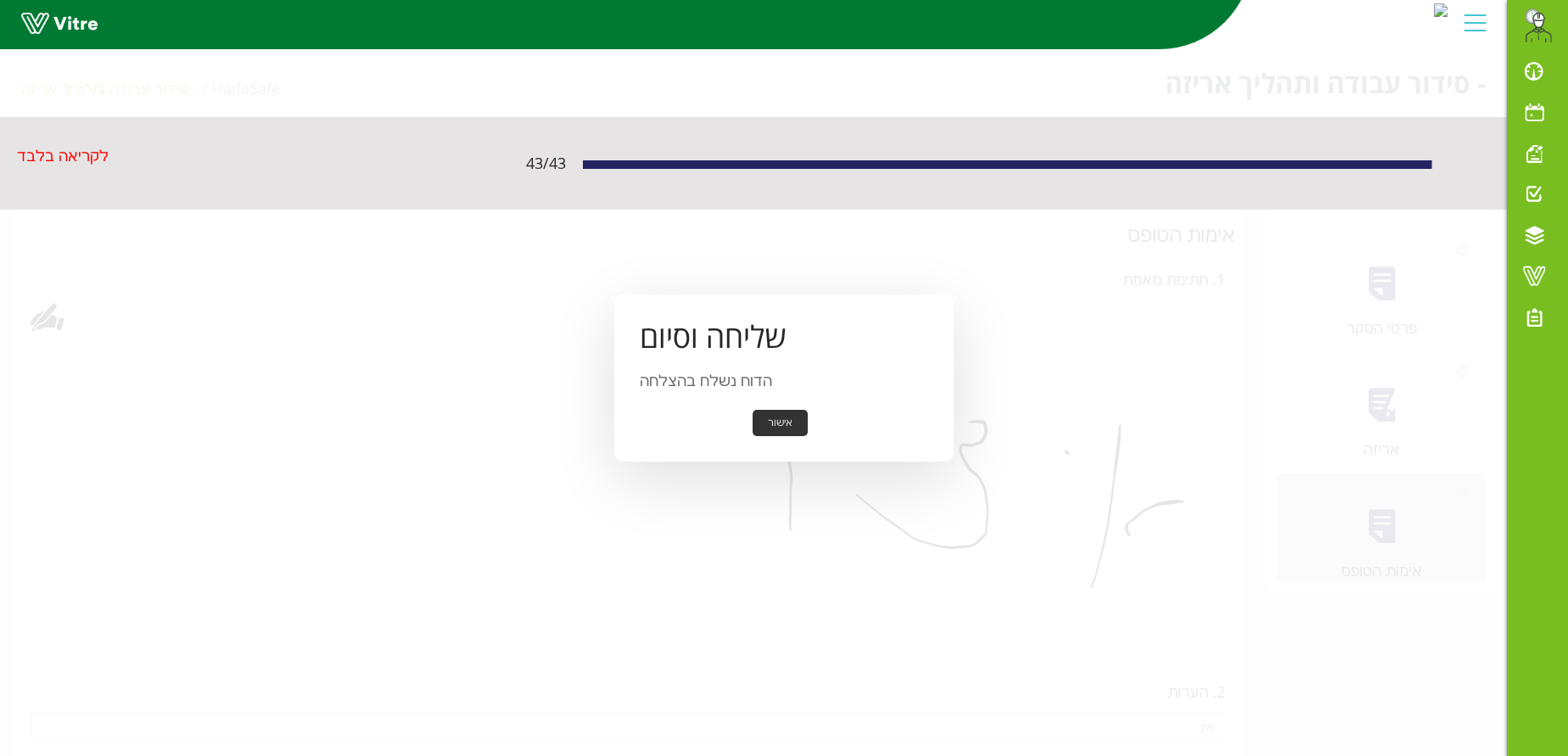 click on "אישור" at bounding box center [780, 423] 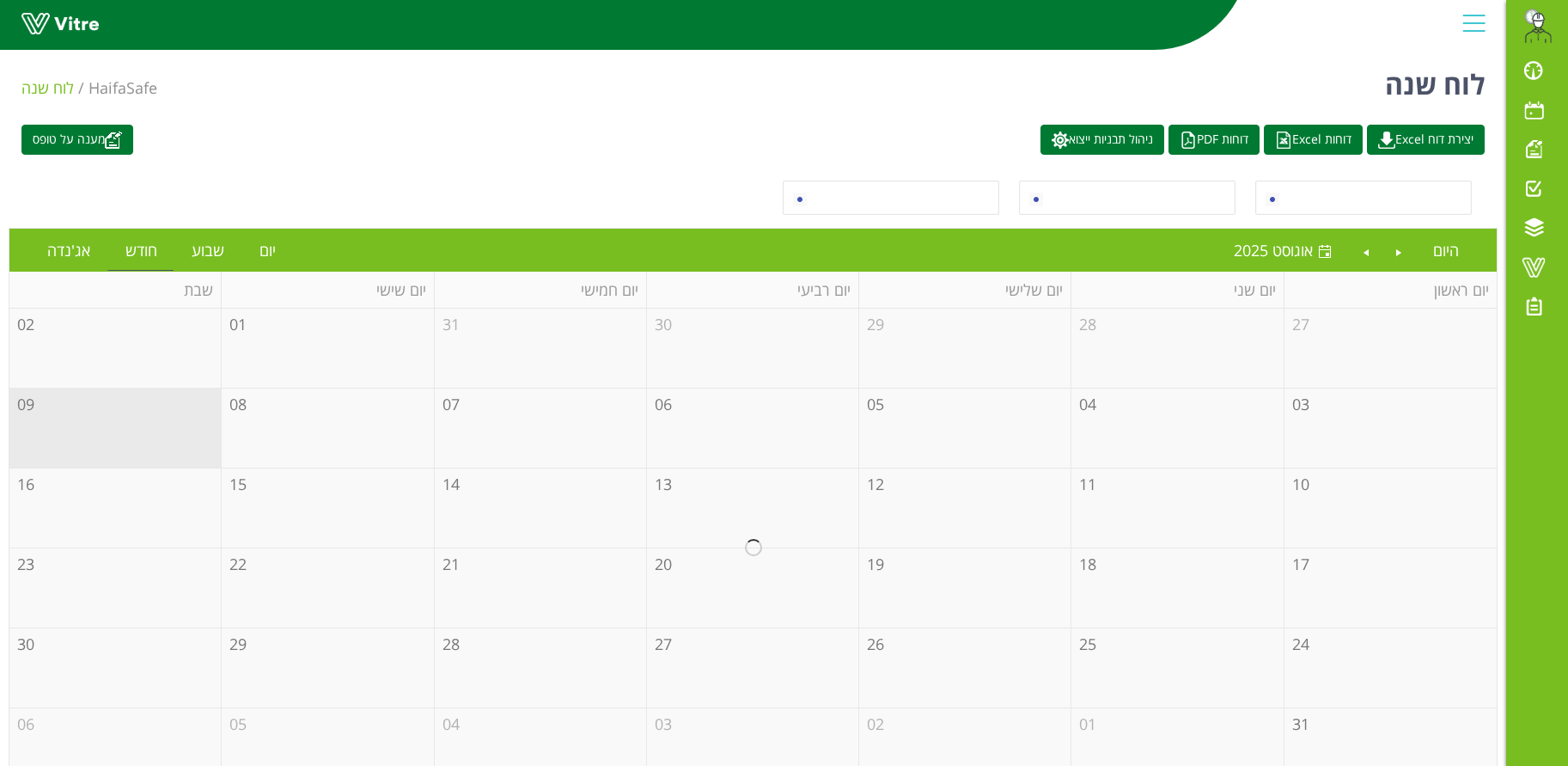 scroll, scrollTop: 0, scrollLeft: 0, axis: both 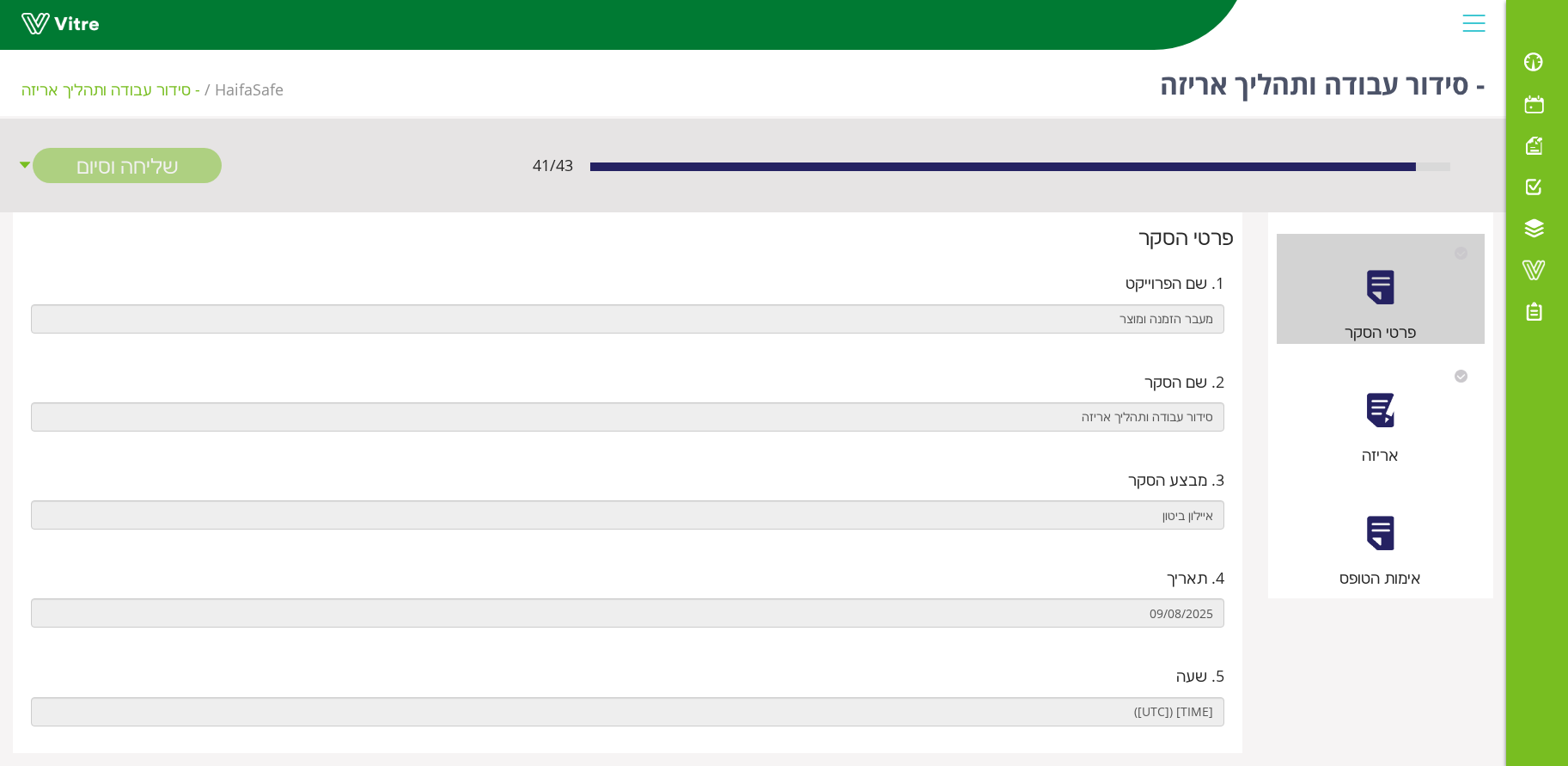 click at bounding box center (1380, 410) 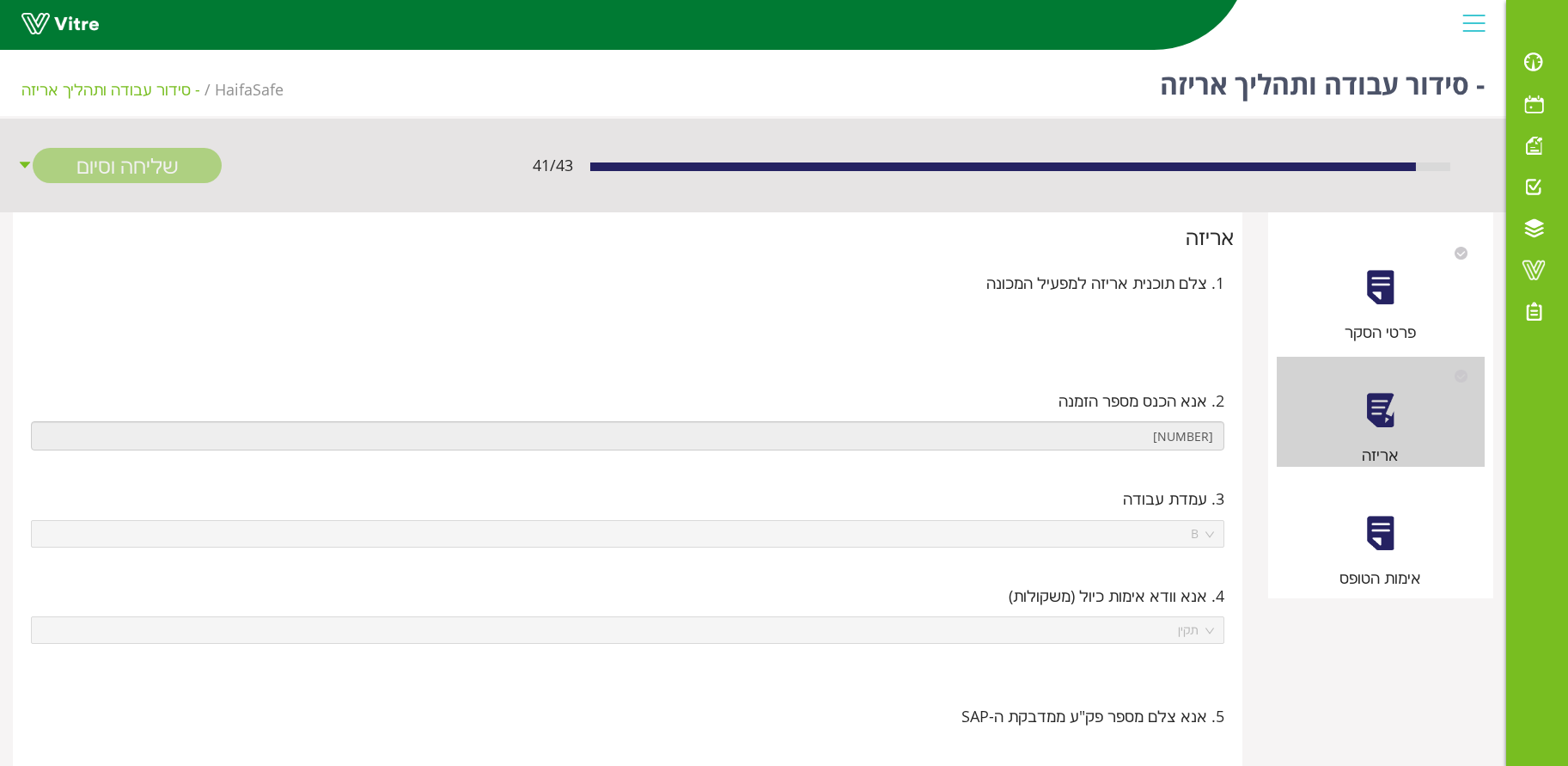 click on "אריזה" at bounding box center [1381, 412] 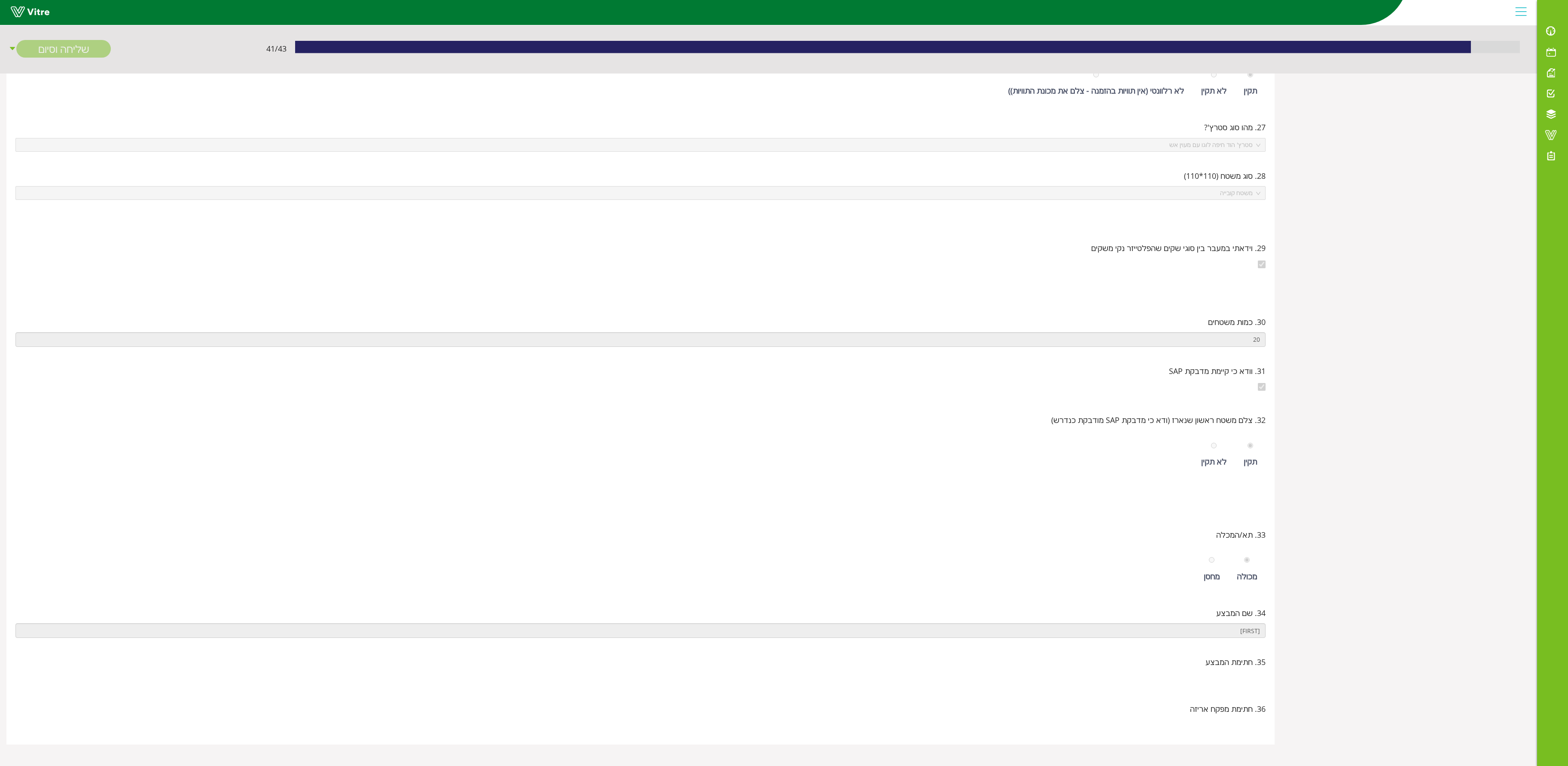scroll, scrollTop: 15096, scrollLeft: 0, axis: vertical 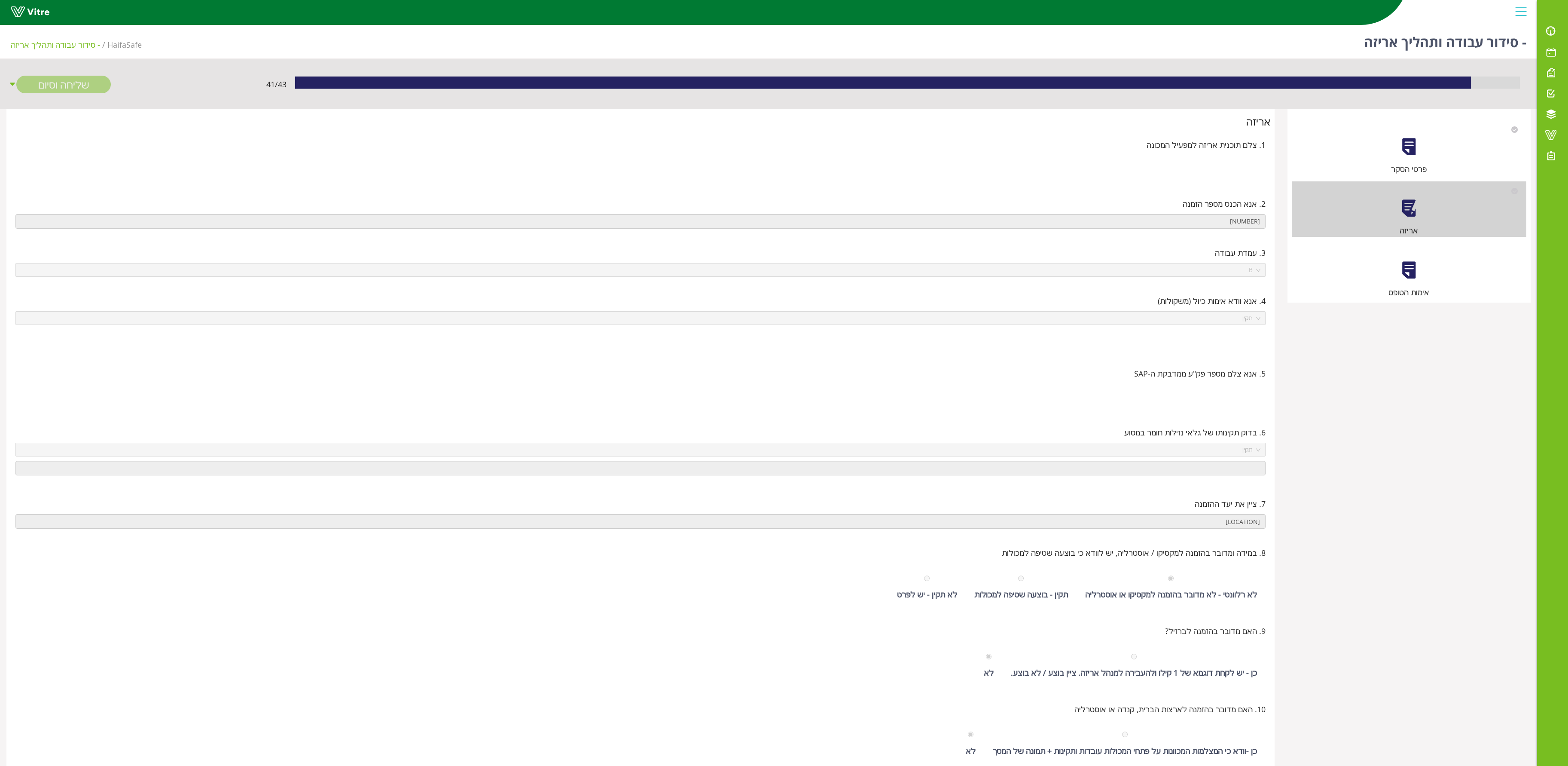 click at bounding box center (1409, 270) 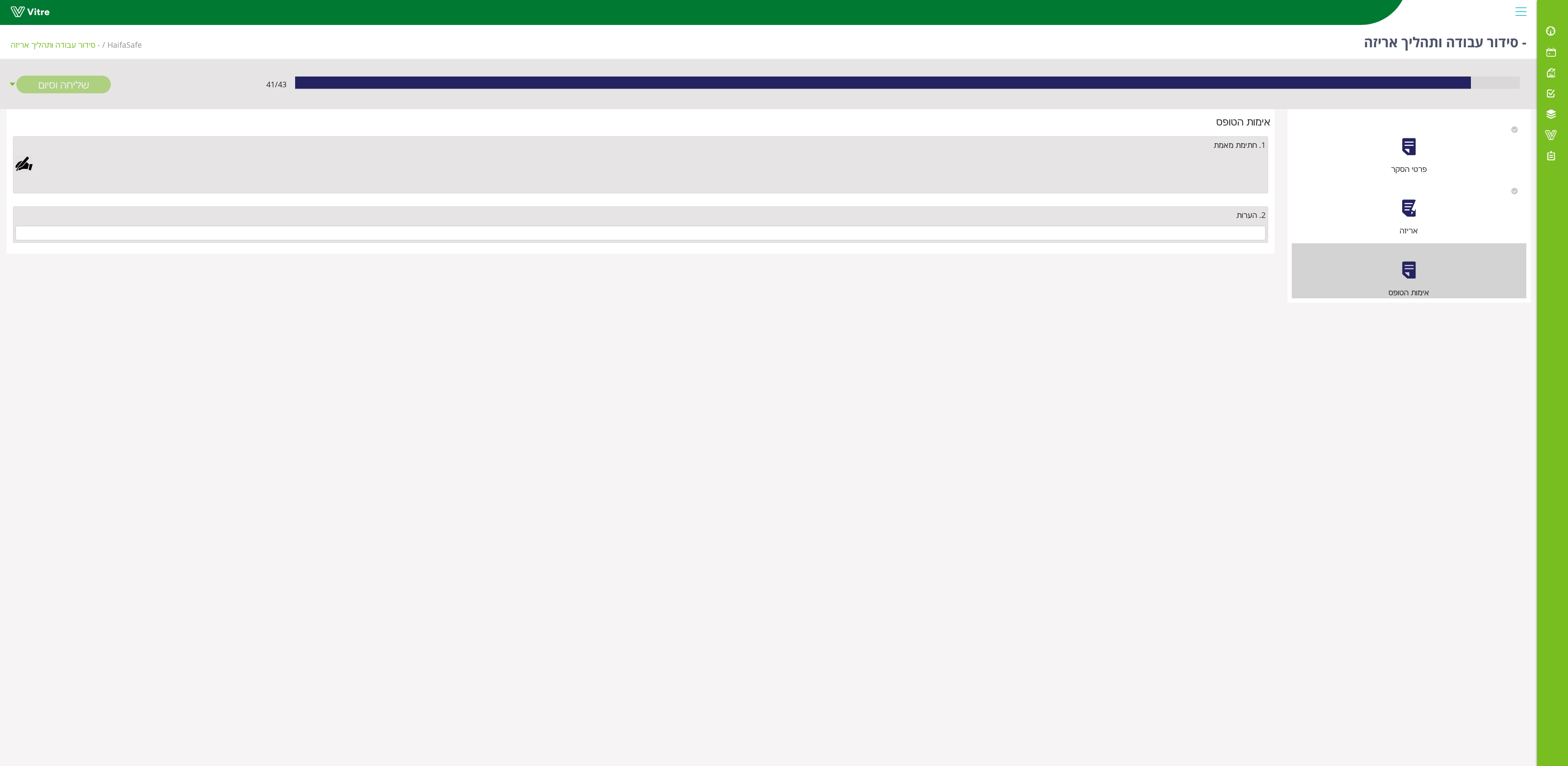 click on "2. הערות" at bounding box center (641, 215) 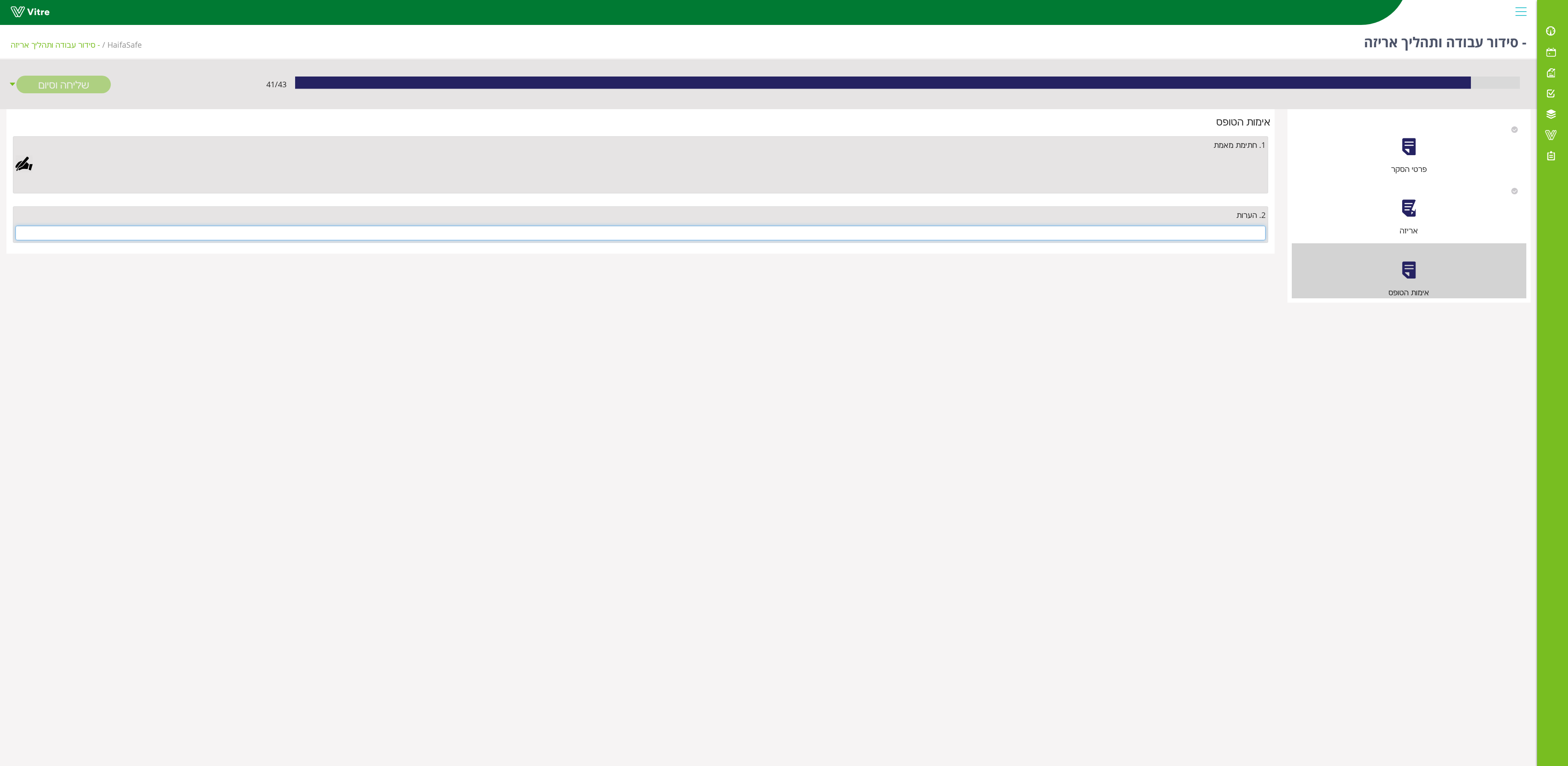 click at bounding box center (641, 233) 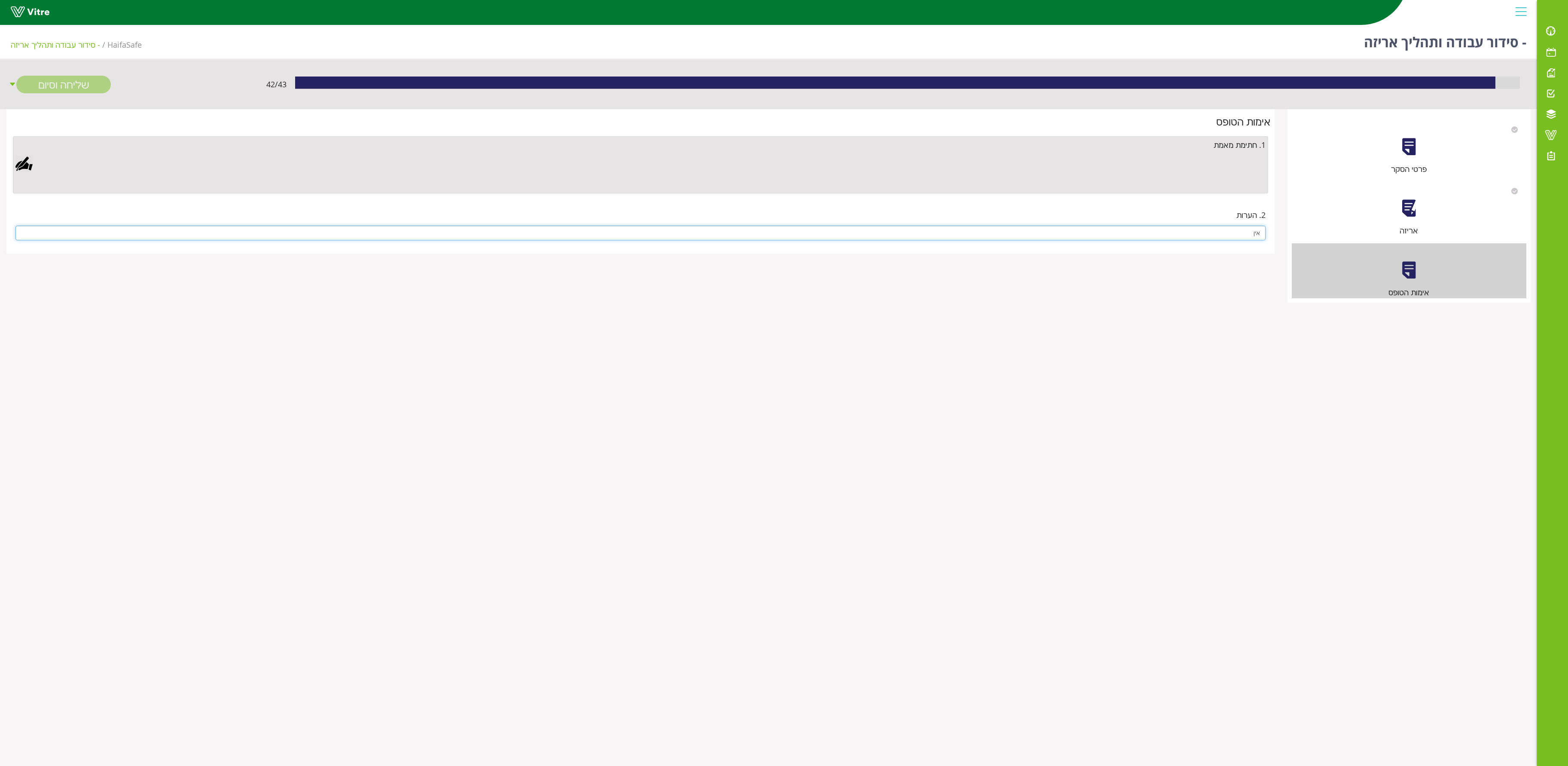type on "אין" 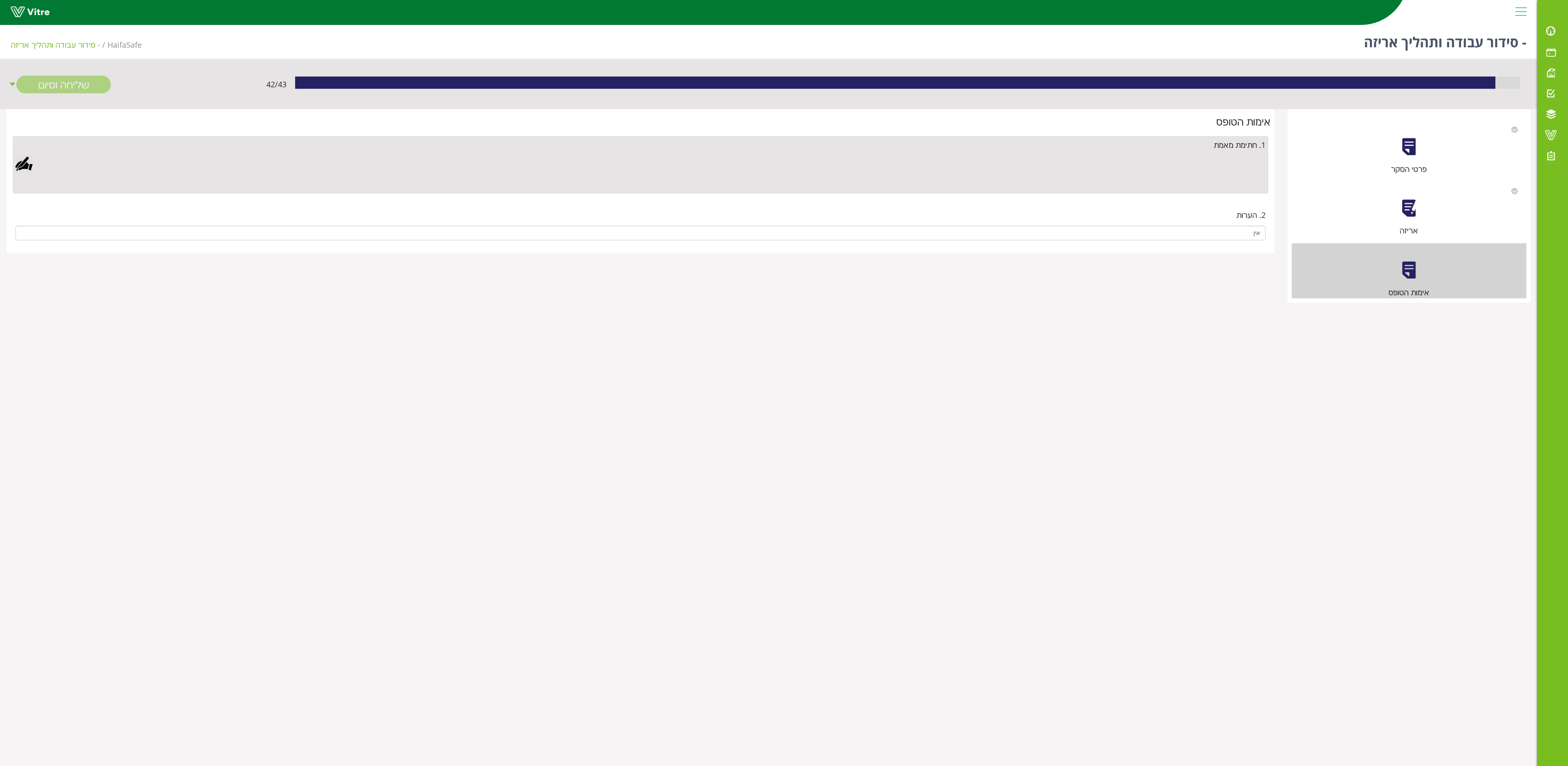 click at bounding box center (24, 164) 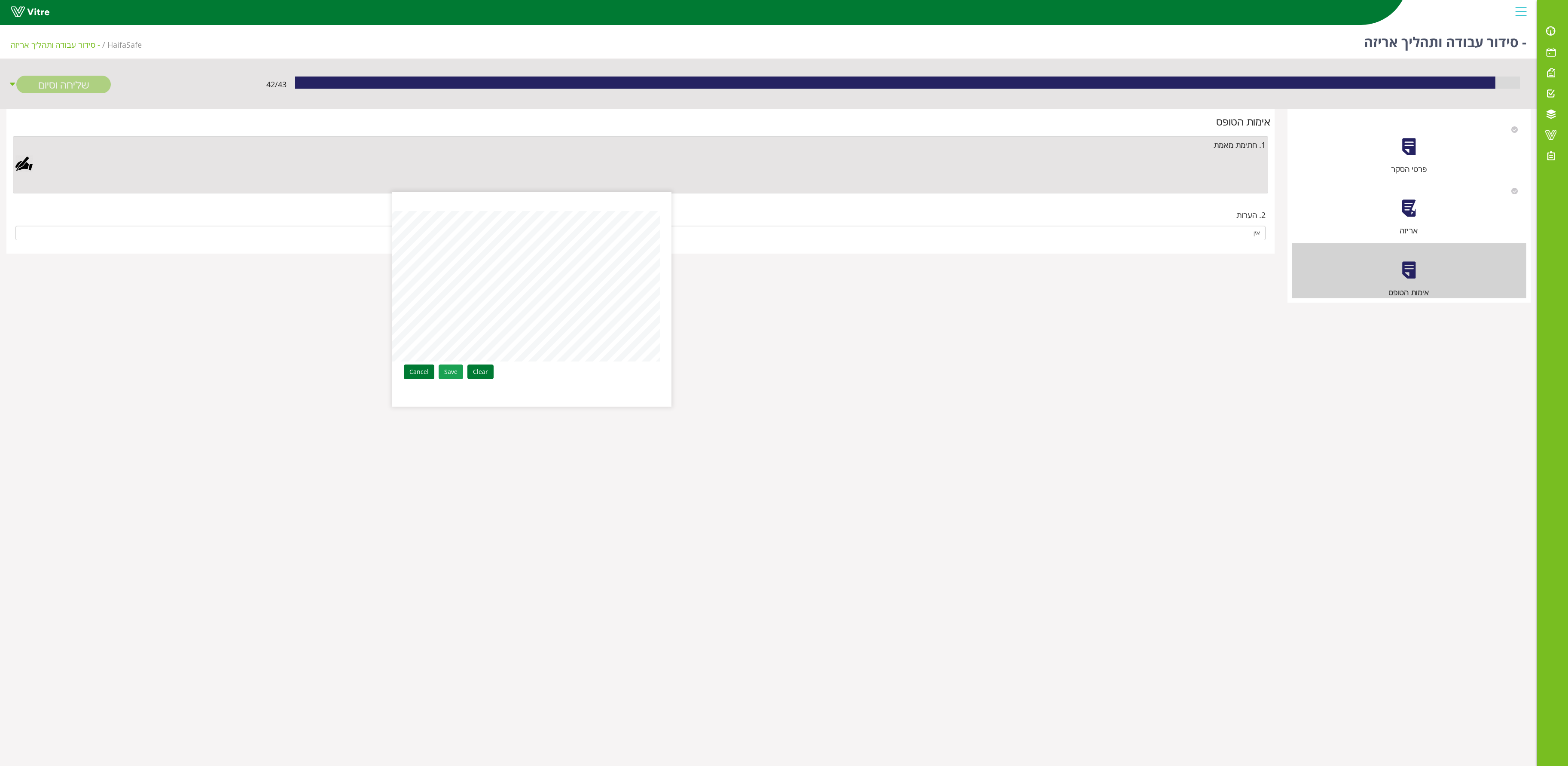 click on "Clear Save Cancel" at bounding box center [532, 299] 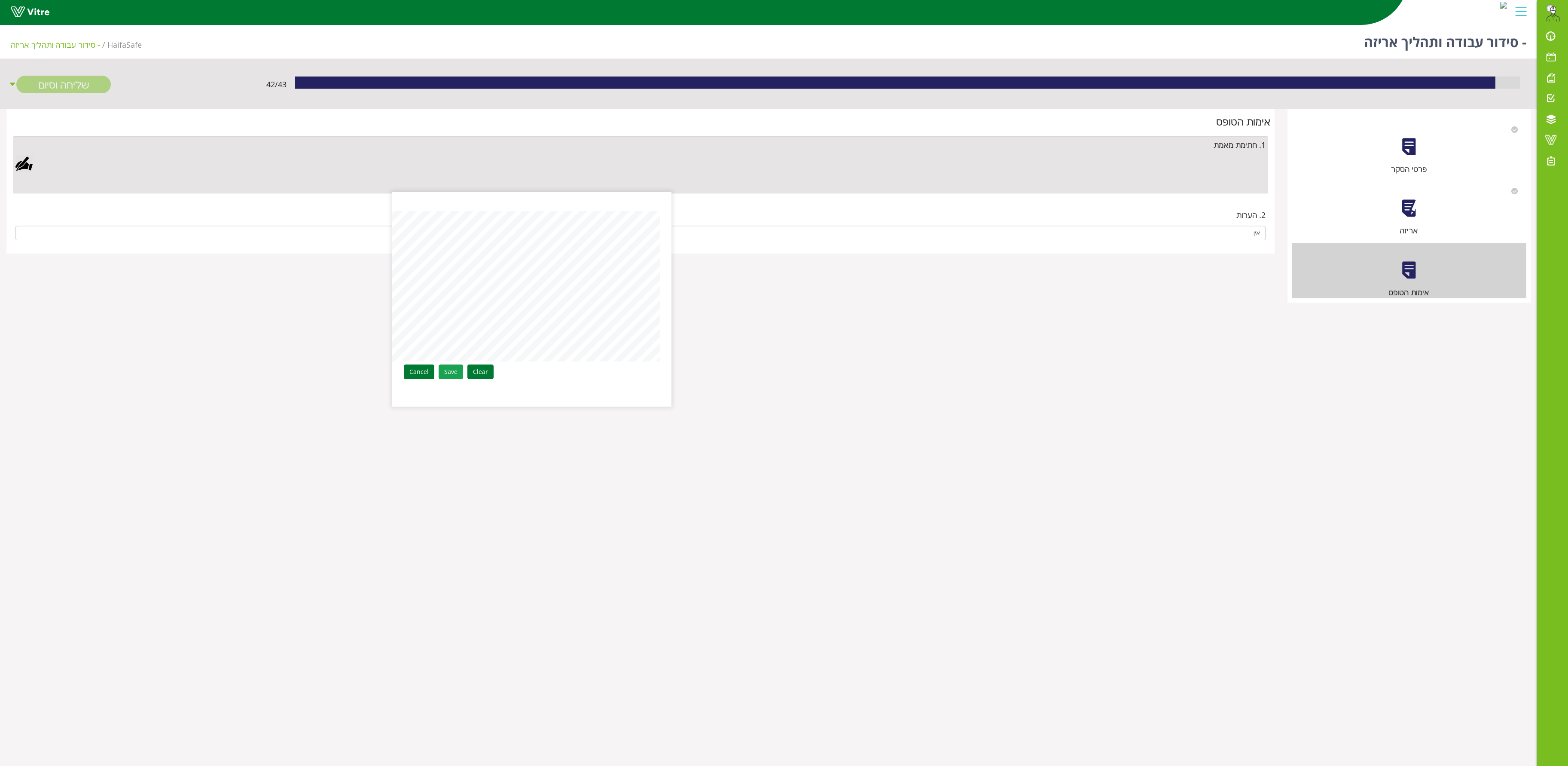 click on "Save" at bounding box center (451, 372) 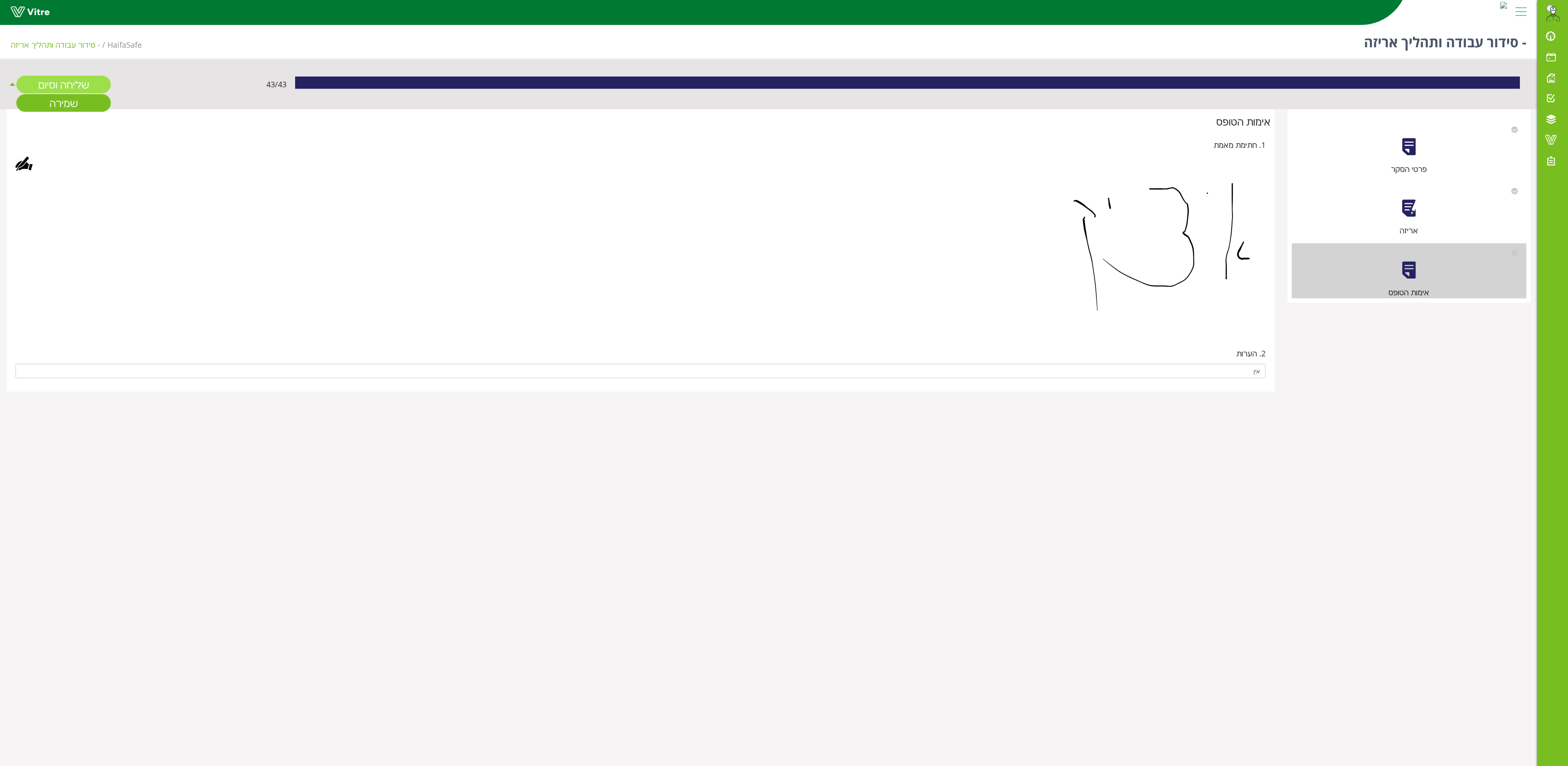 click on "שליחה וסיום" at bounding box center (64, 84) 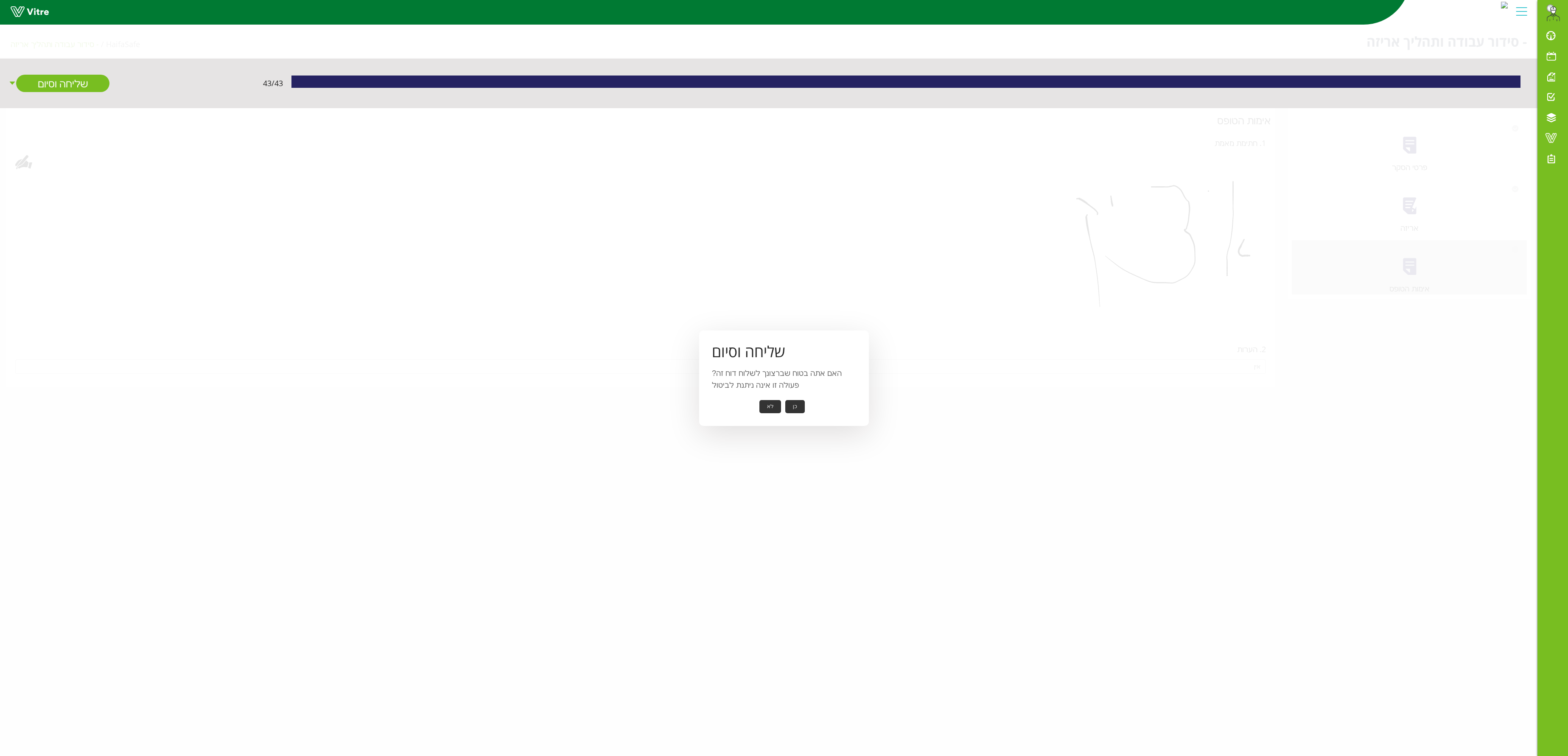 click on "כן" at bounding box center [795, 406] 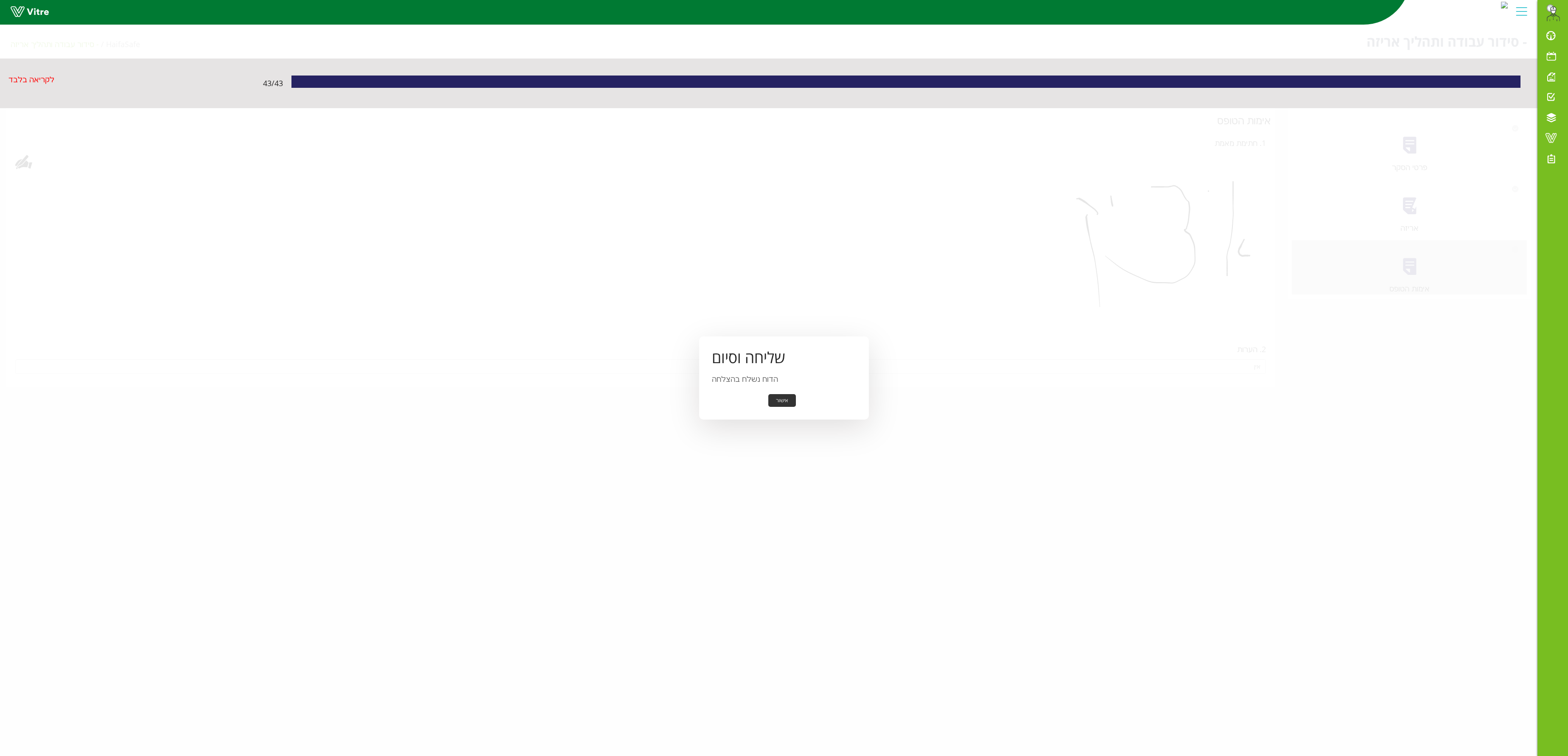 click on "אישור" at bounding box center [782, 400] 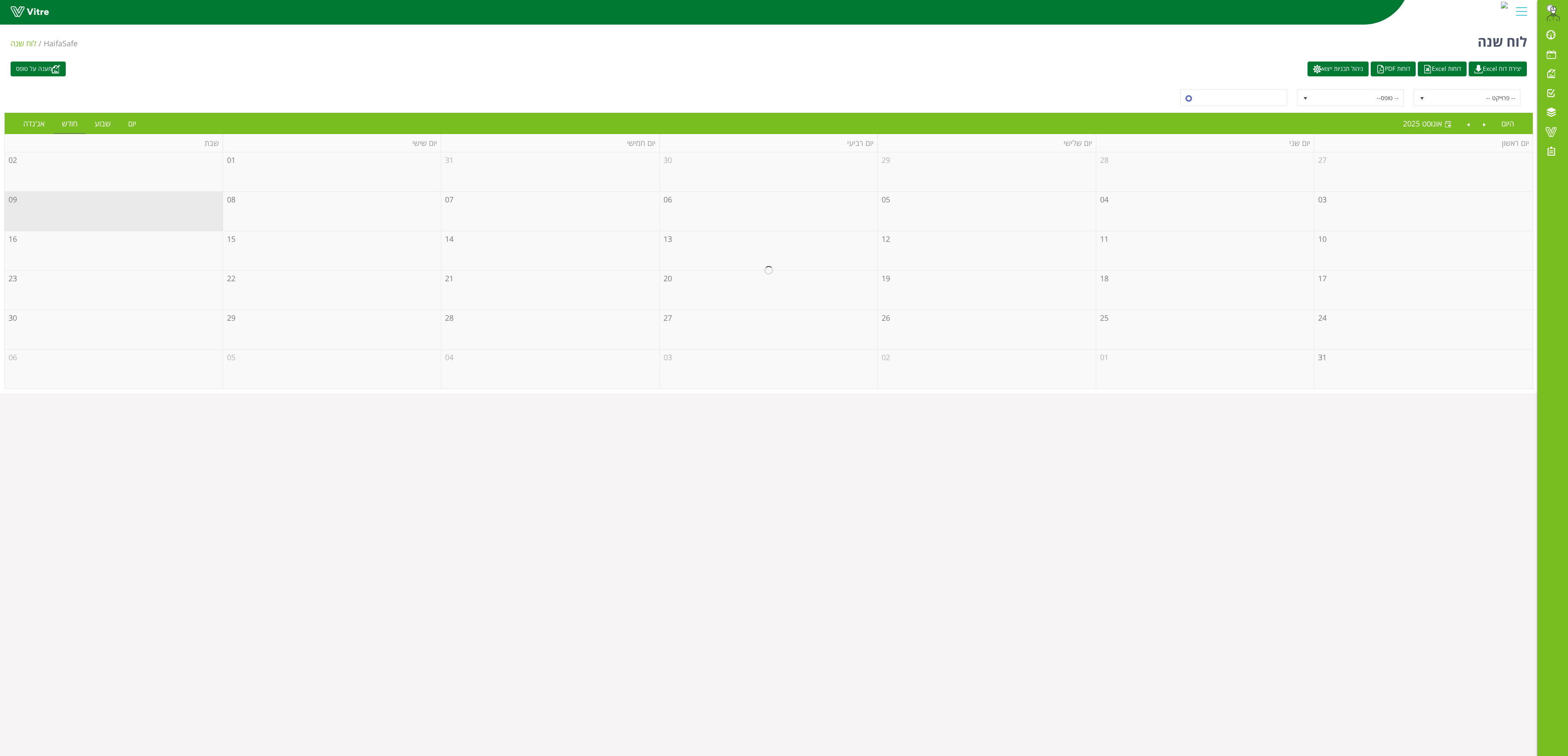 scroll, scrollTop: 0, scrollLeft: 0, axis: both 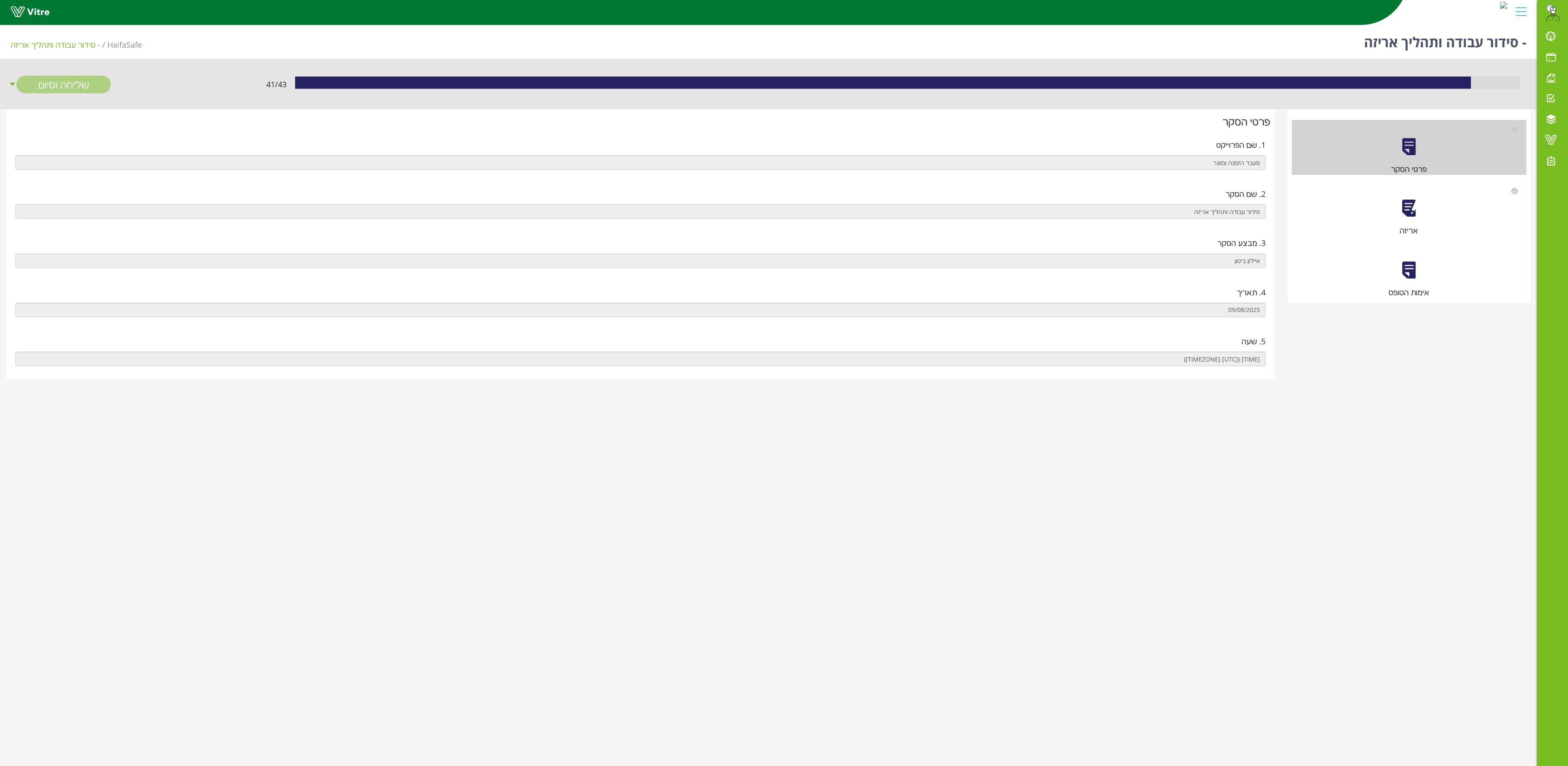 click on "אריזה" at bounding box center [1409, 209] 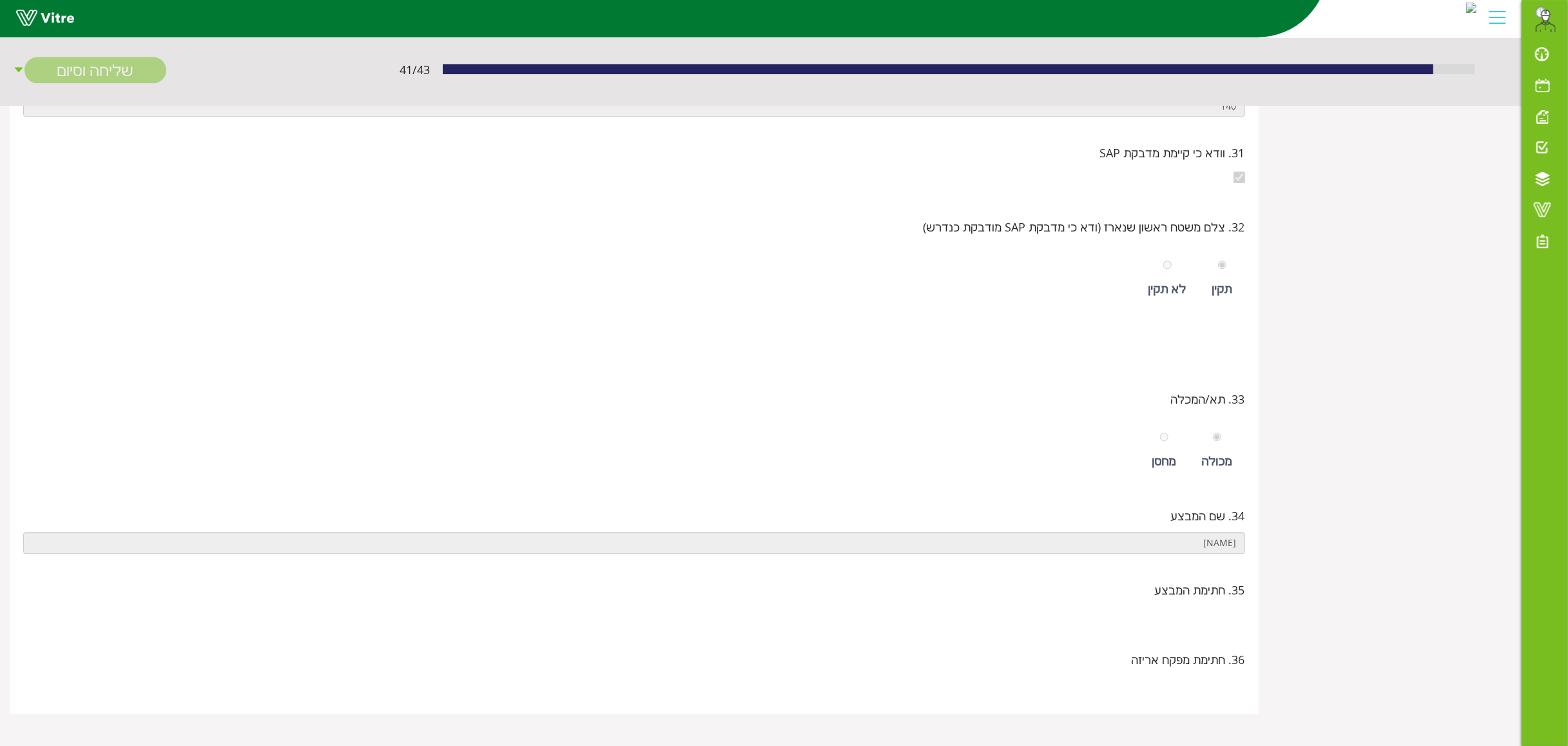 scroll, scrollTop: 6706, scrollLeft: 0, axis: vertical 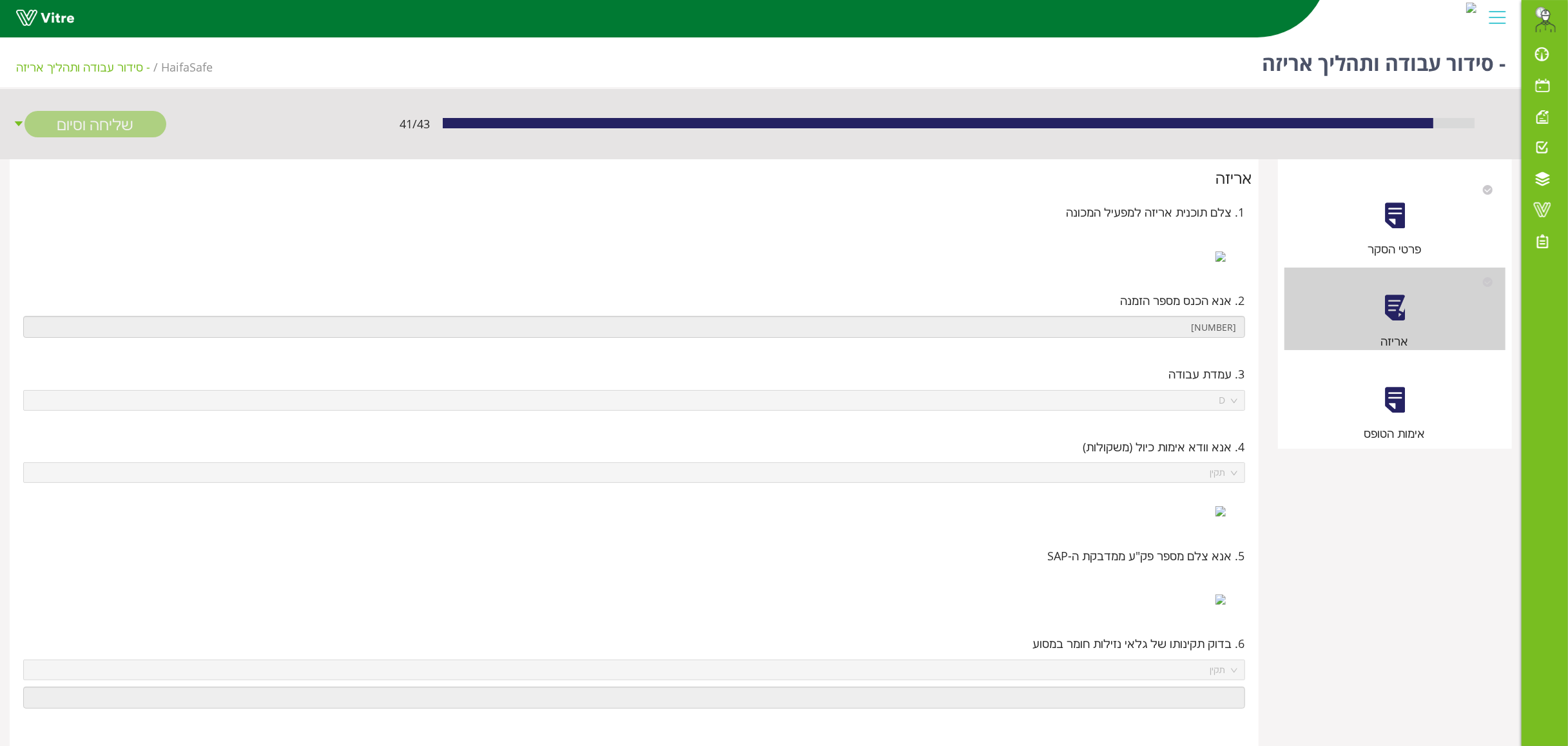 click at bounding box center (1395, 400) 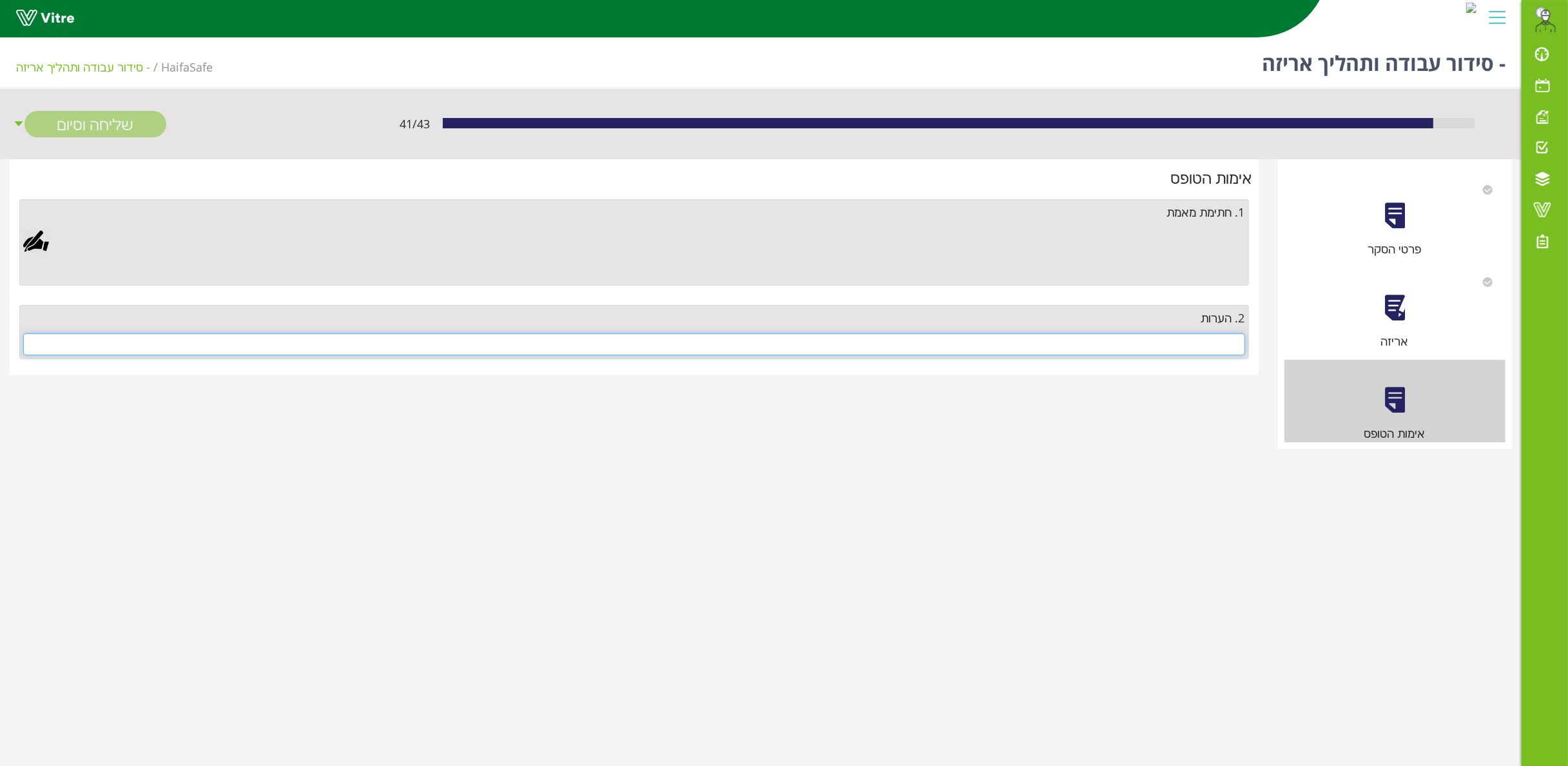 click at bounding box center [634, 344] 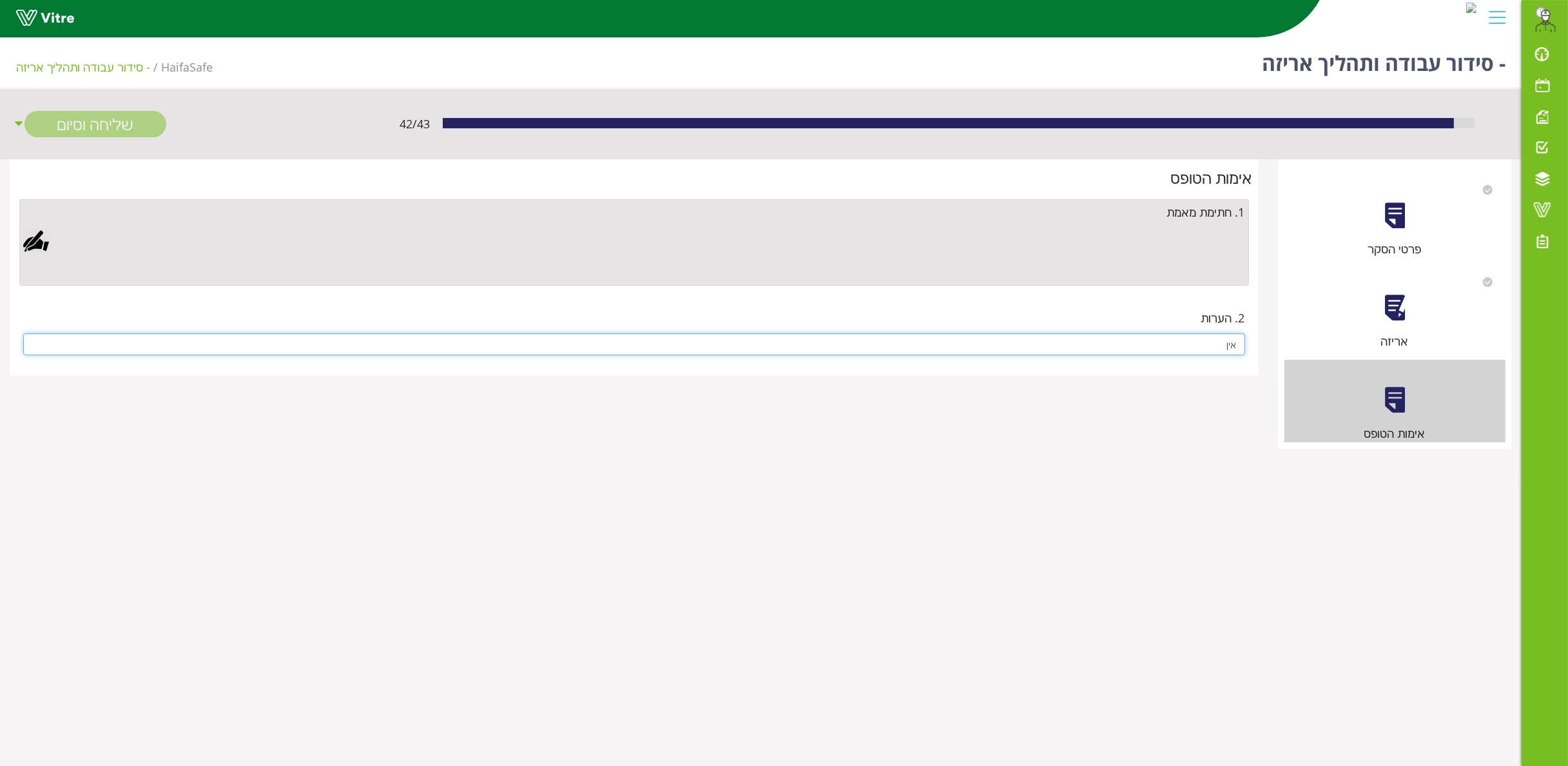 type on "אין" 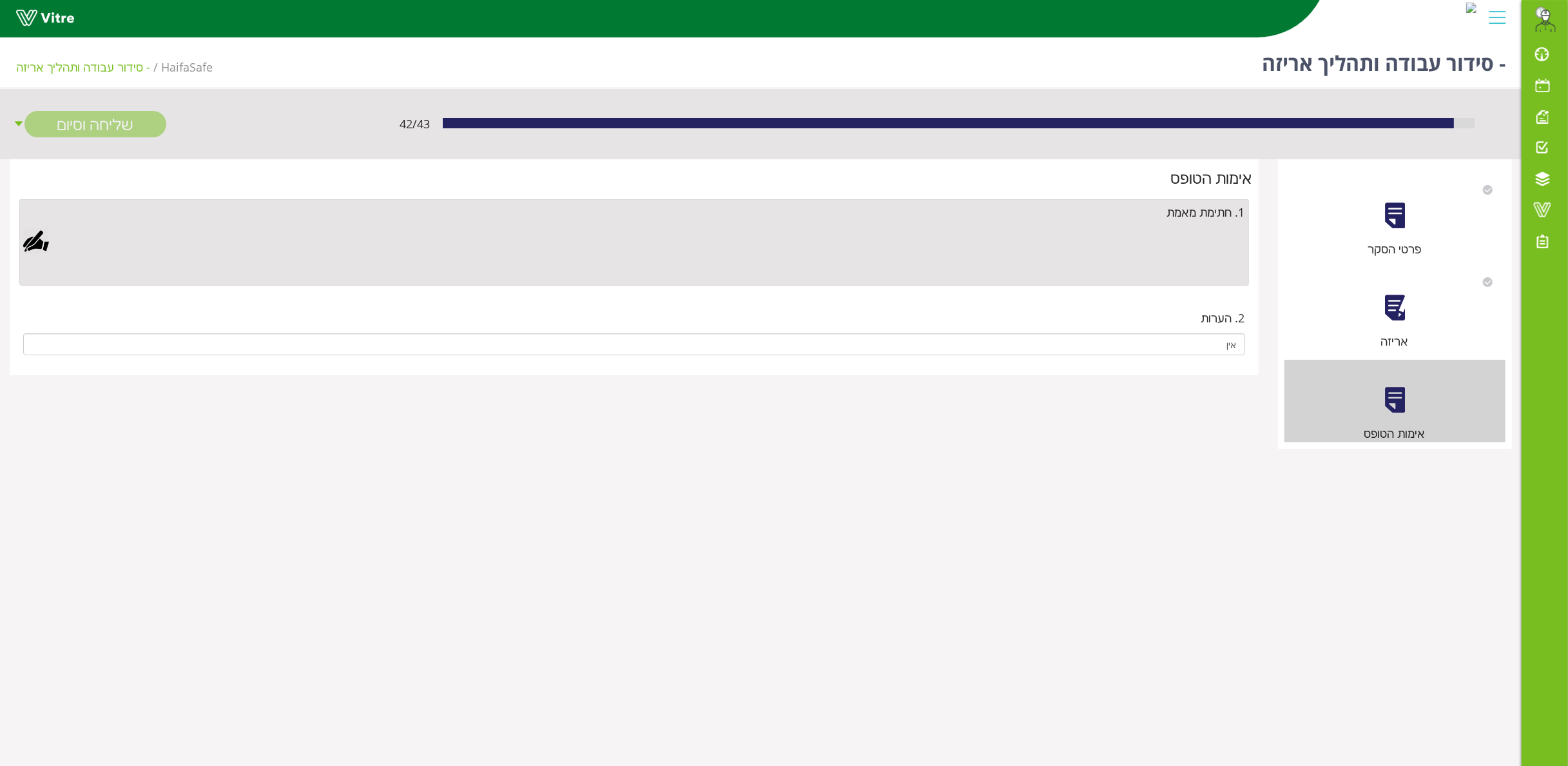 click at bounding box center [36, 241] 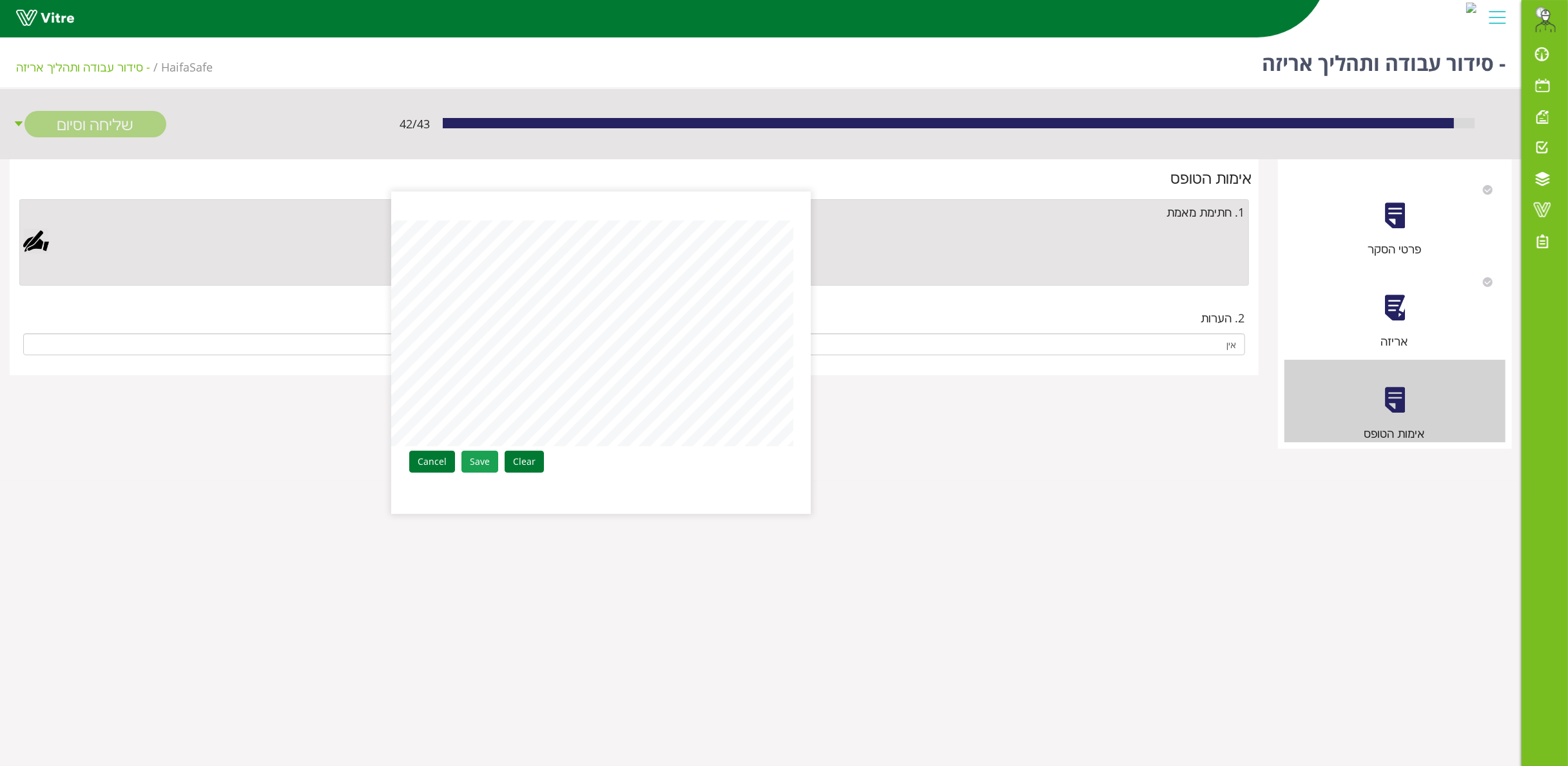 click on "Save" at bounding box center [479, 462] 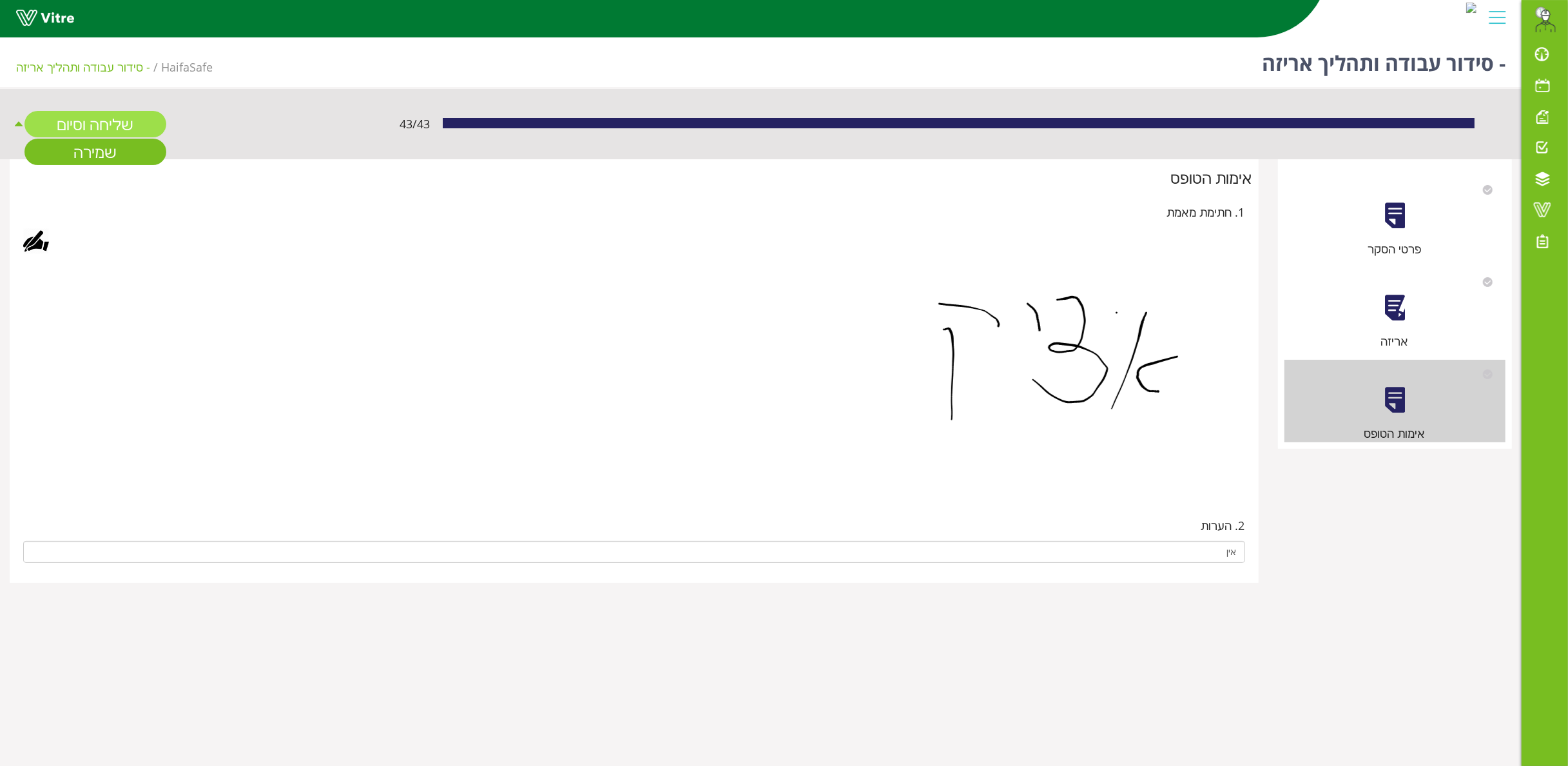 click on "שליחה וסיום" at bounding box center (95, 124) 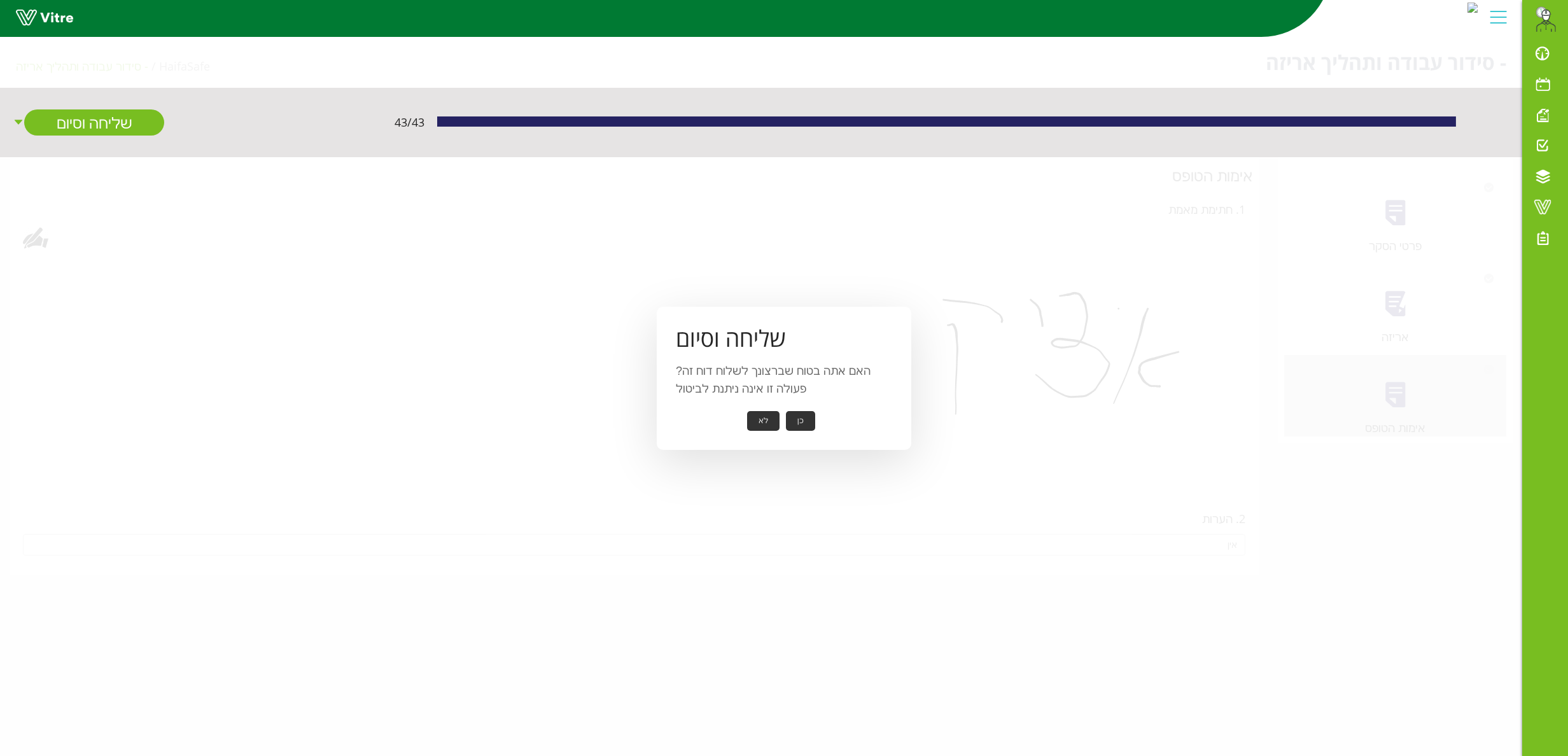 click on "כן" at bounding box center [801, 421] 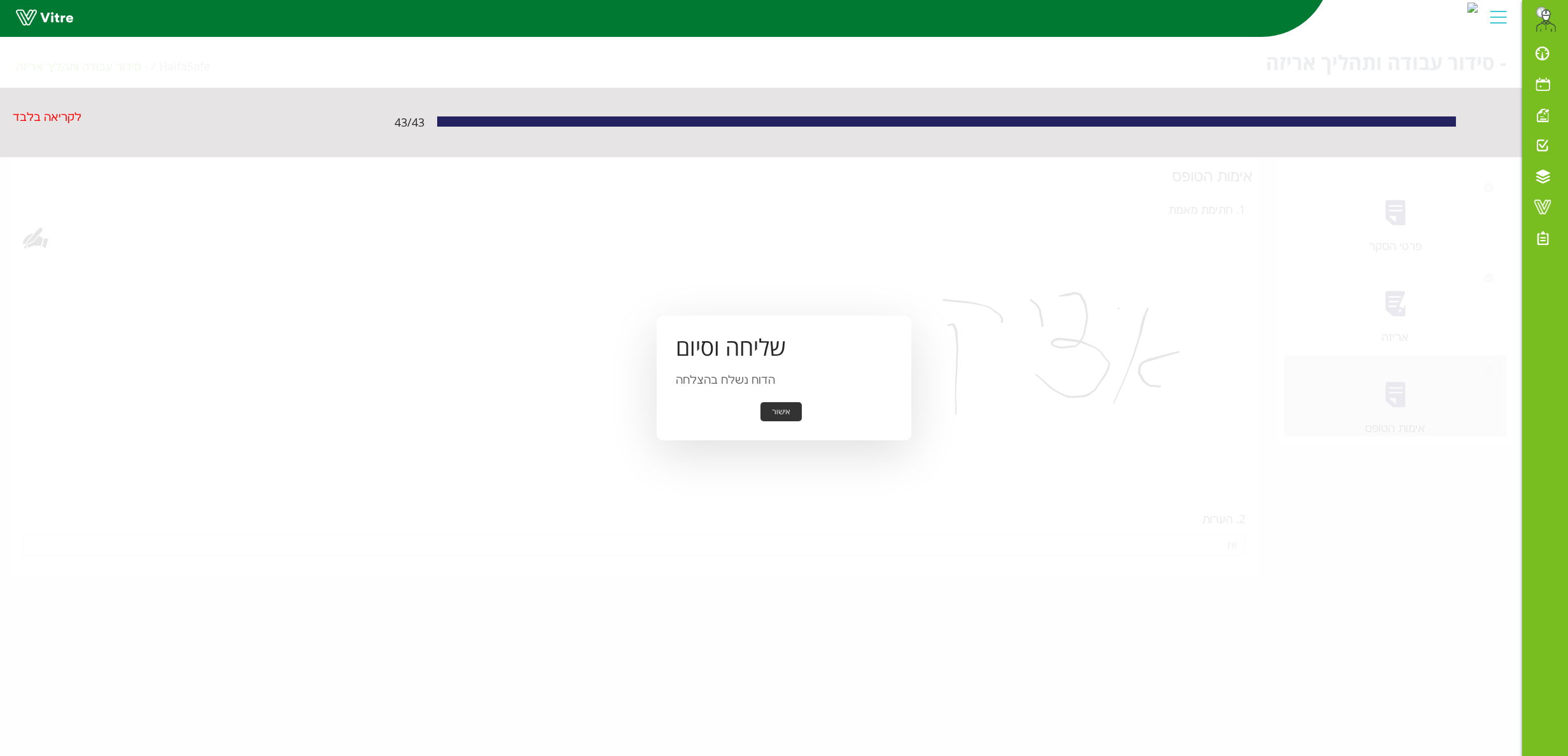 click on "אישור" at bounding box center [781, 412] 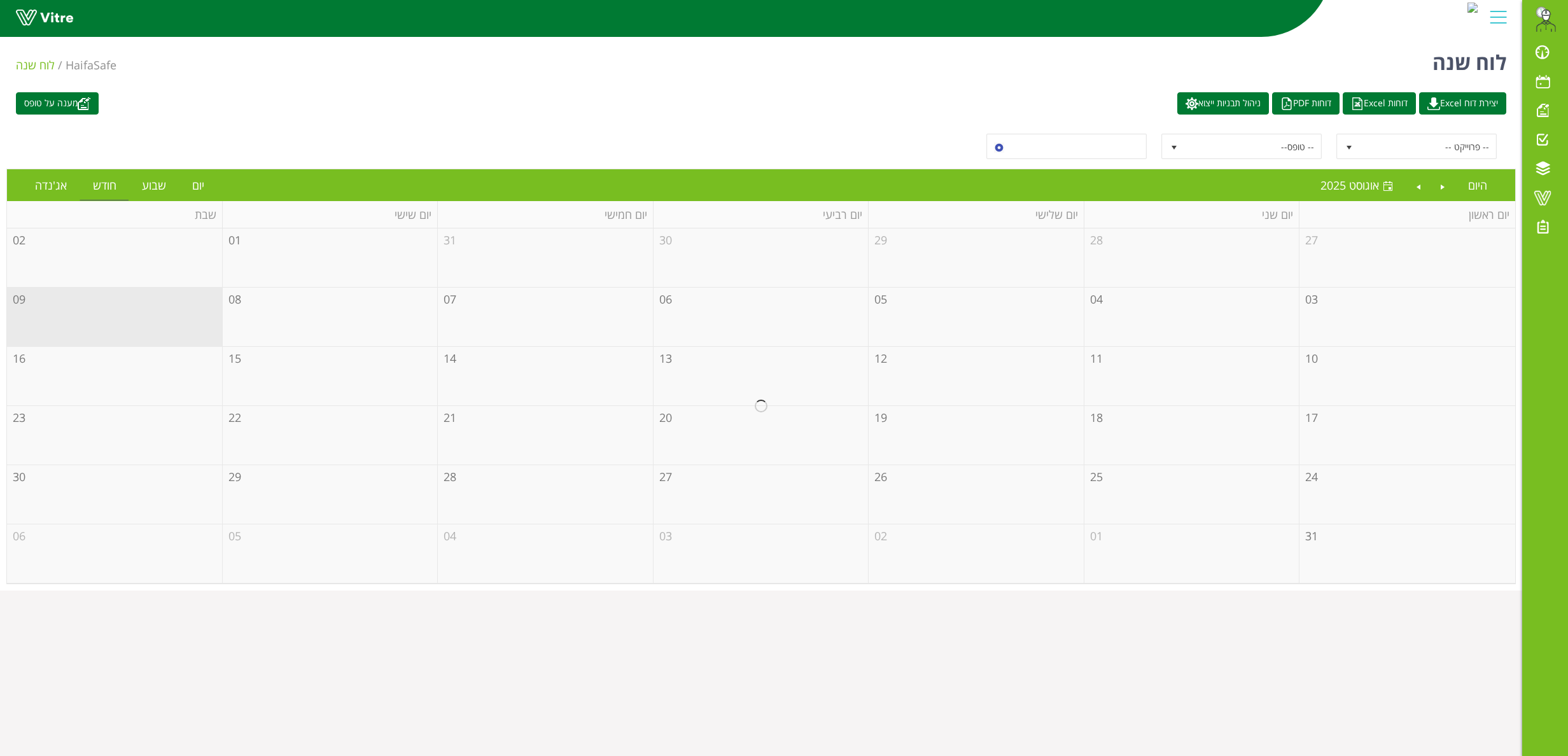 scroll, scrollTop: 0, scrollLeft: 0, axis: both 